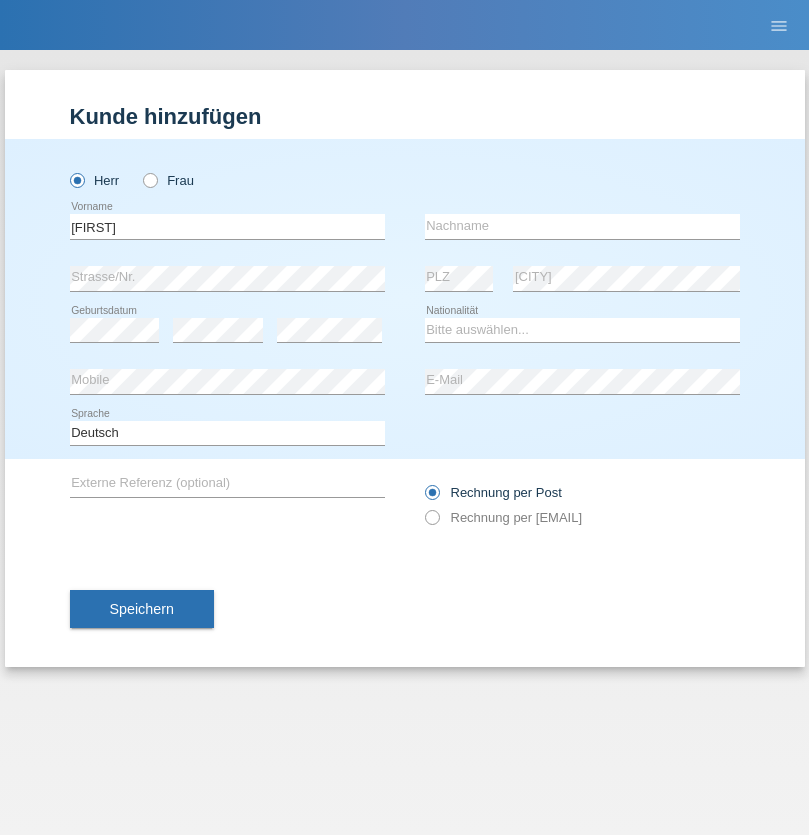 scroll, scrollTop: 0, scrollLeft: 0, axis: both 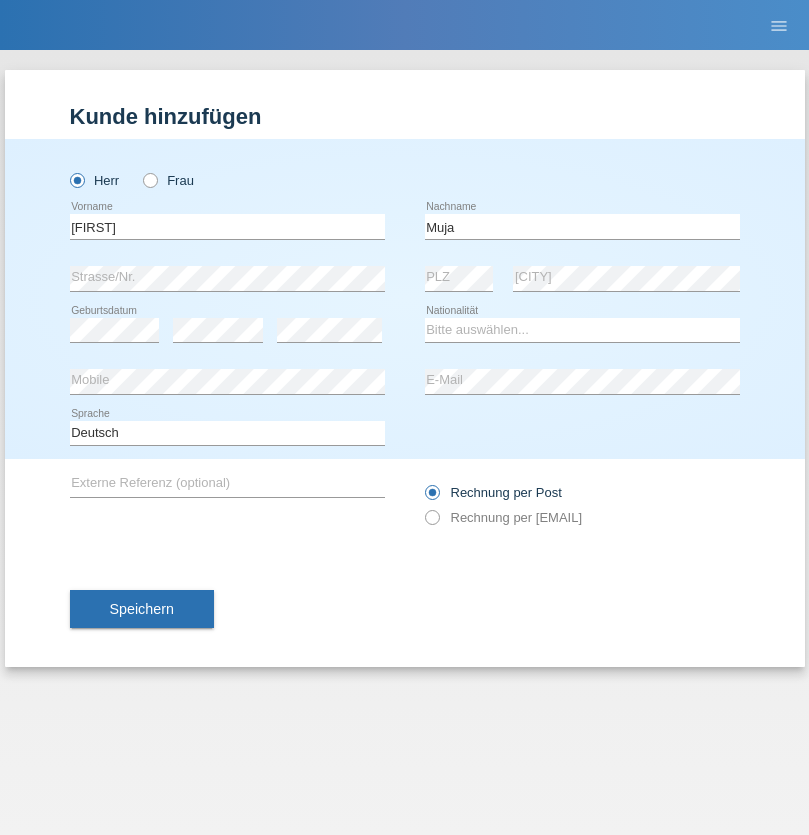 type on "Muja" 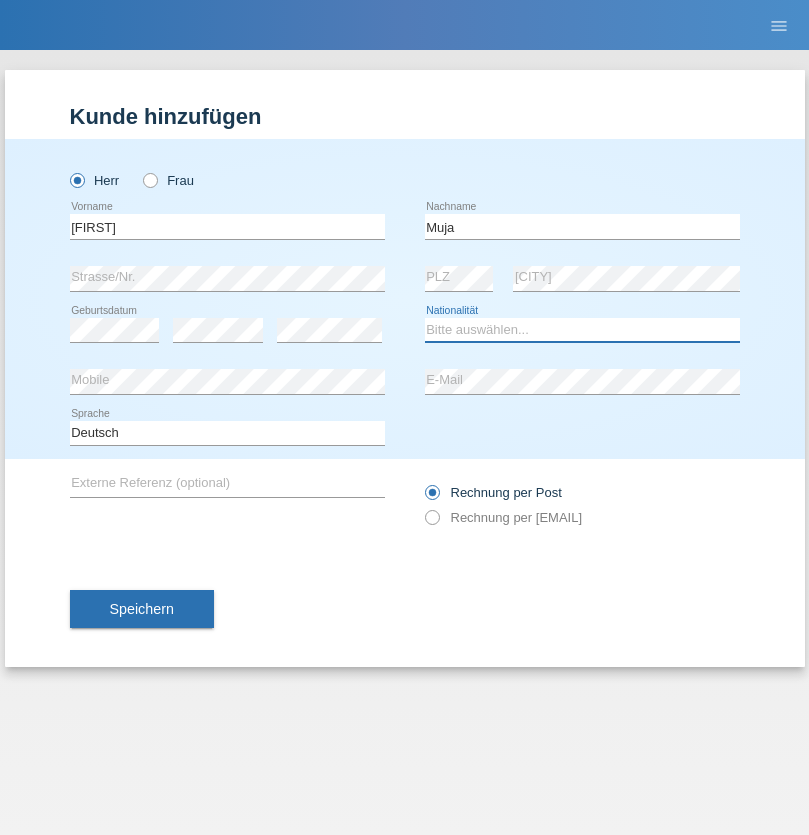 select on "XK" 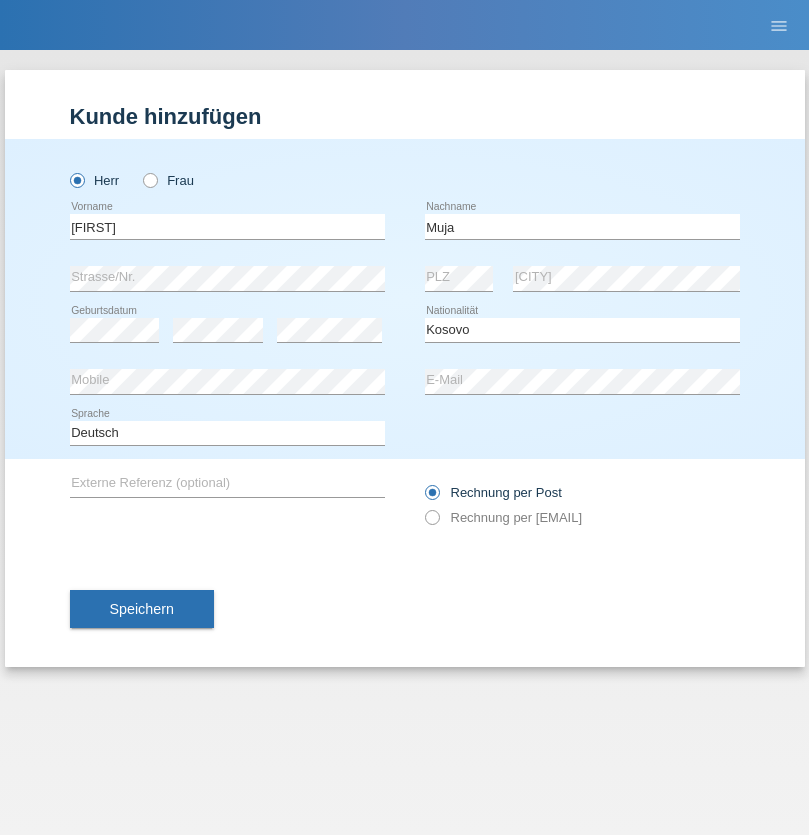 select on "C" 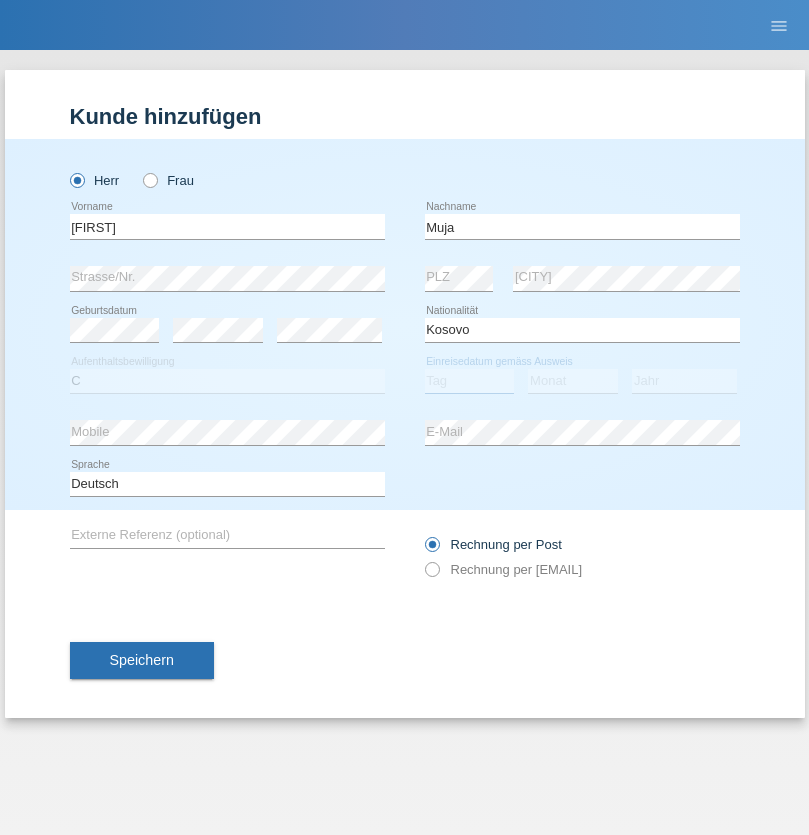 select on "03" 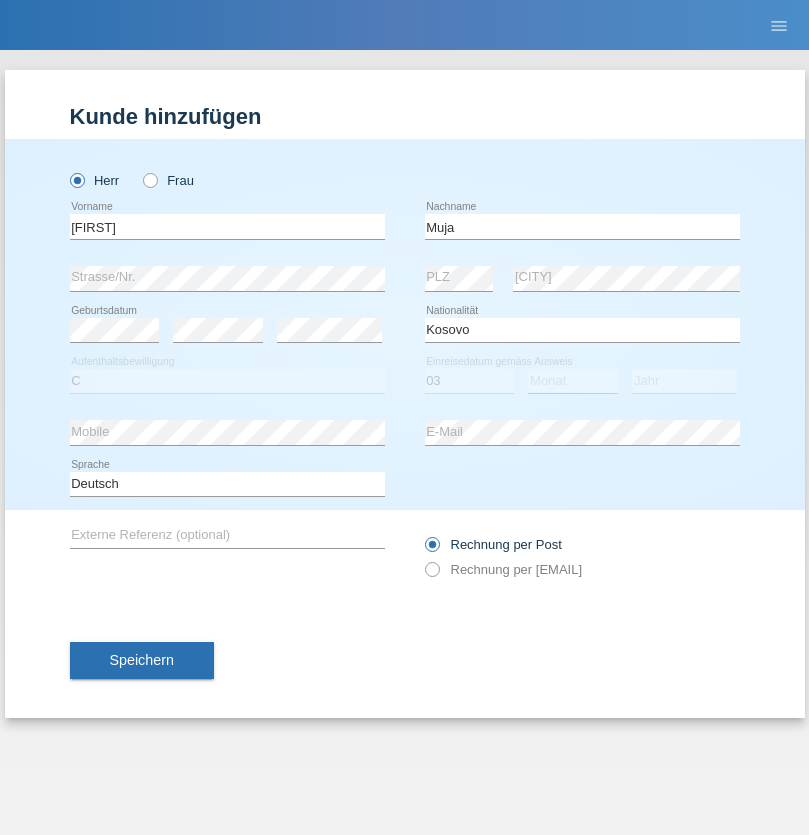 select on "07" 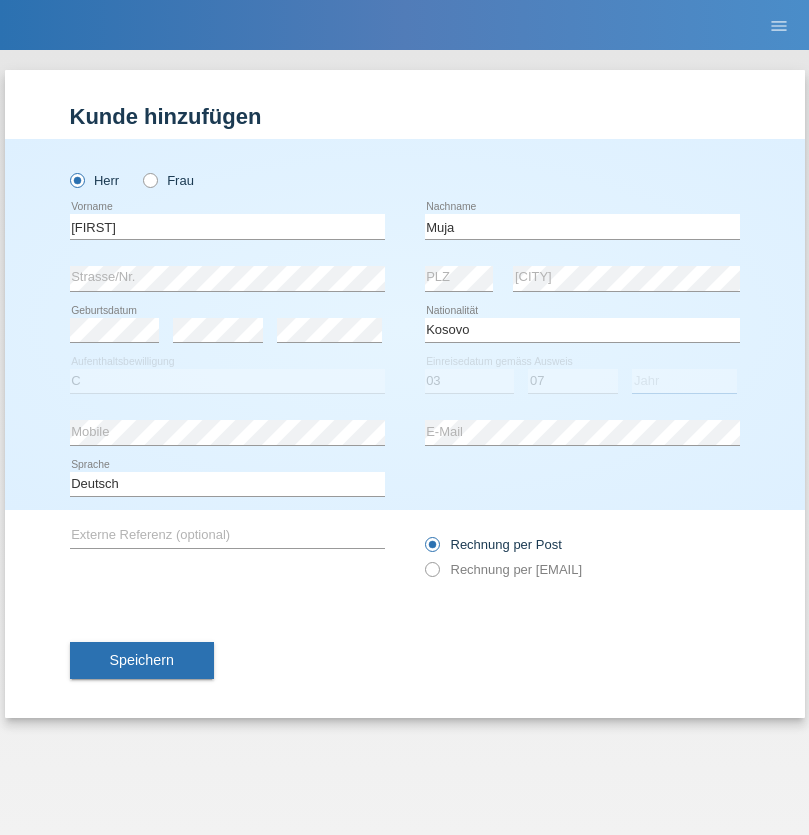 select on "2021" 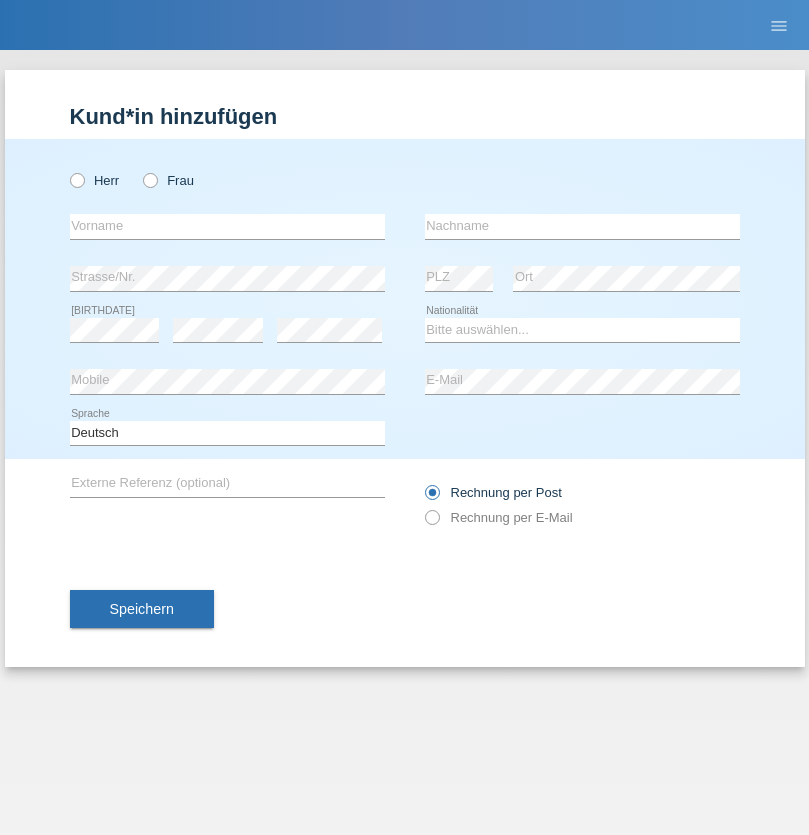scroll, scrollTop: 0, scrollLeft: 0, axis: both 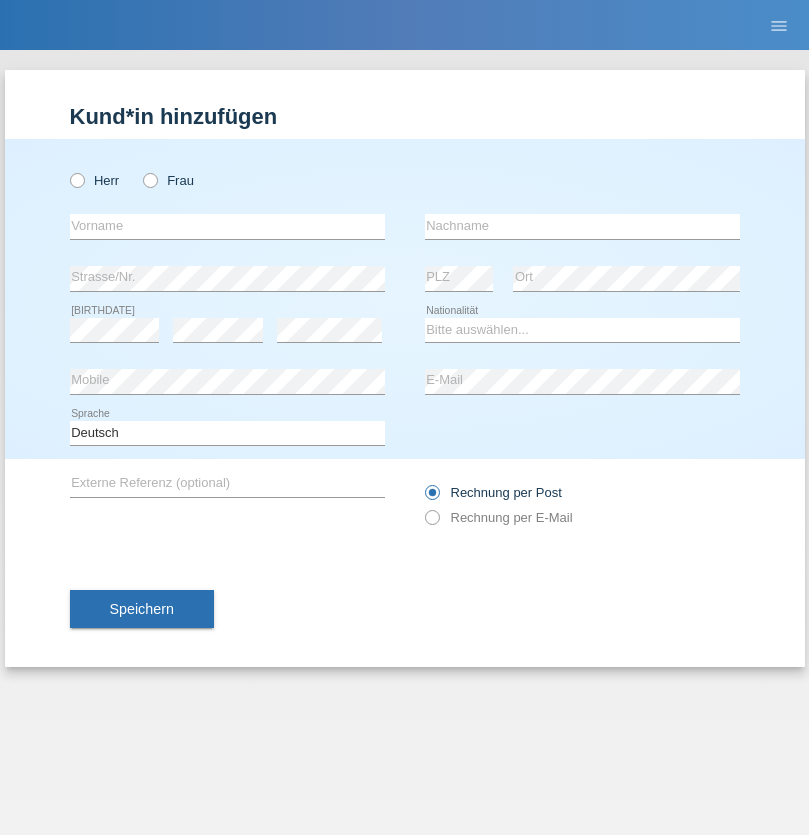 radio on "true" 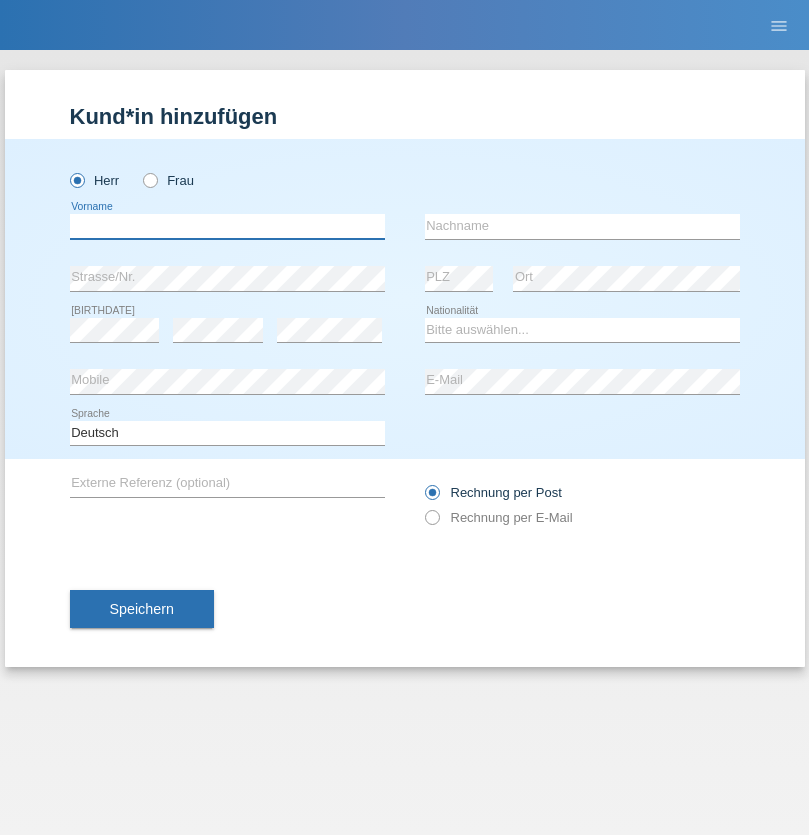 click at bounding box center (227, 226) 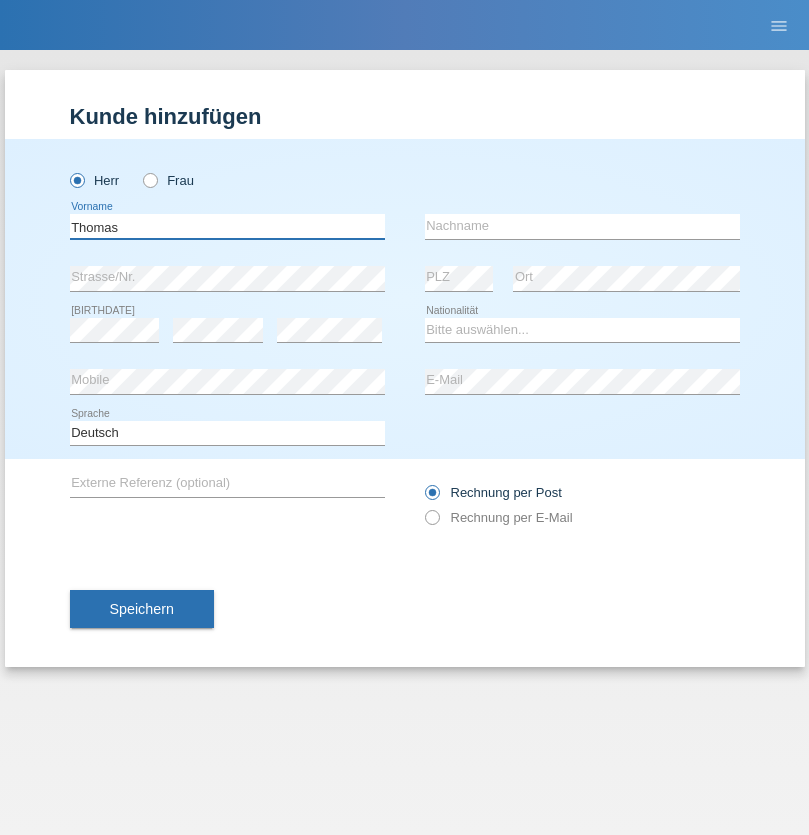 type on "Thomas" 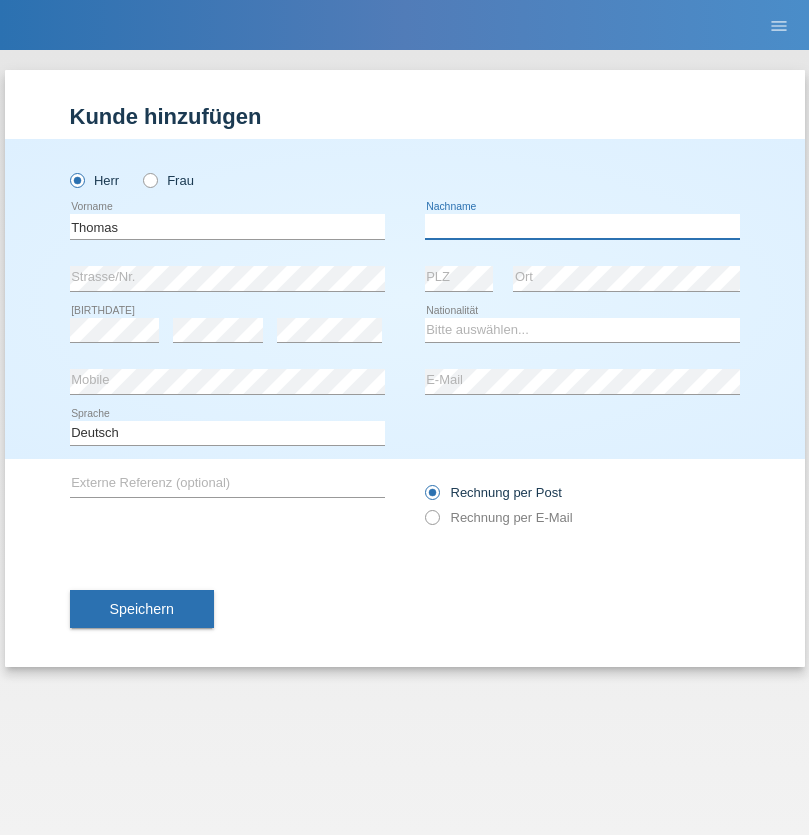 click at bounding box center (582, 226) 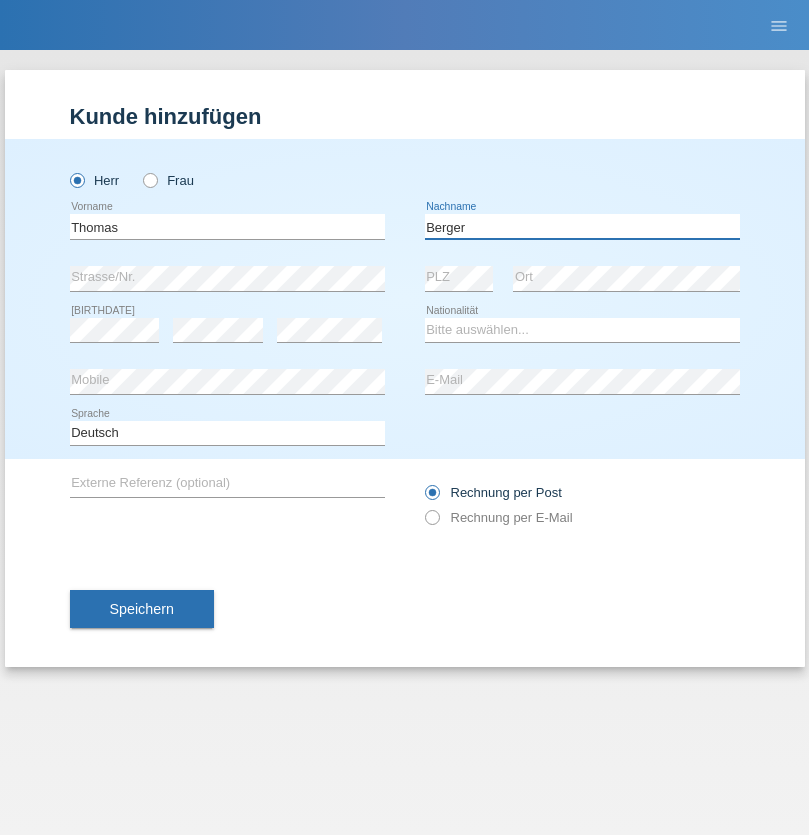 type on "Berger" 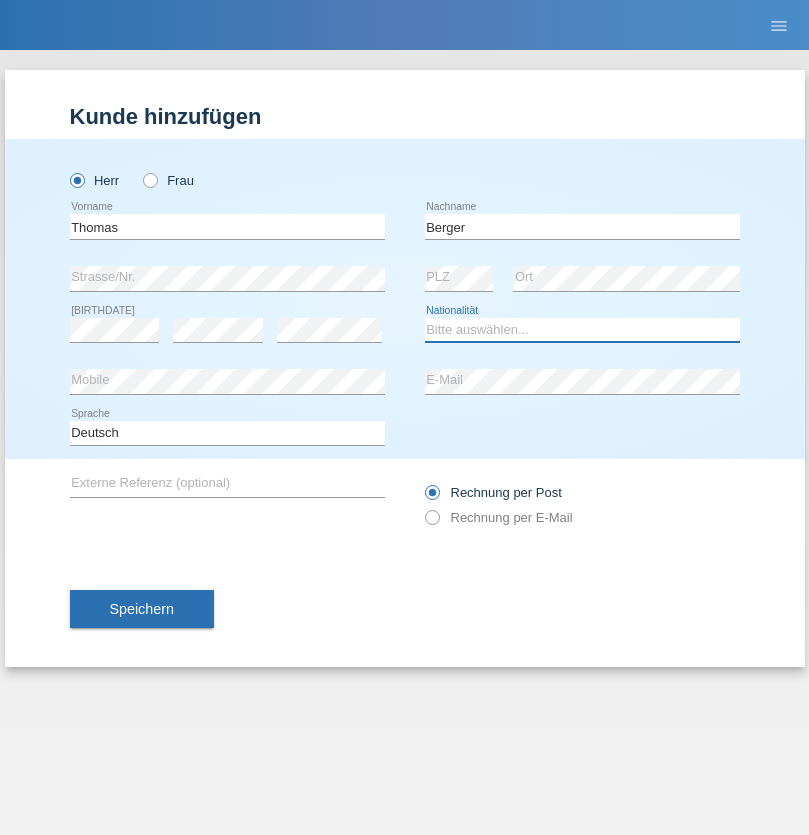 select on "CH" 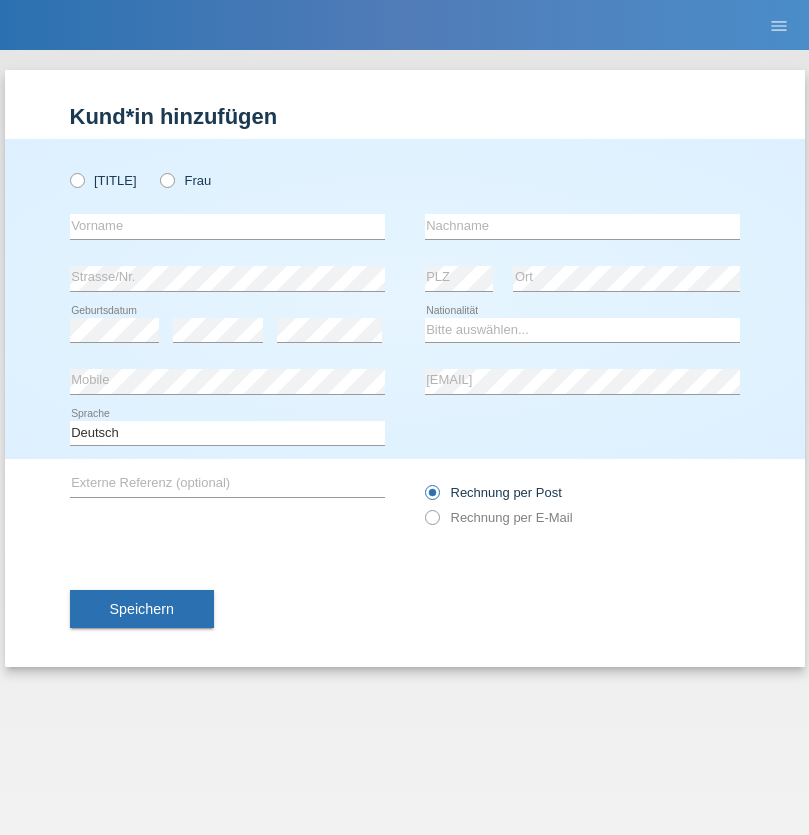 scroll, scrollTop: 0, scrollLeft: 0, axis: both 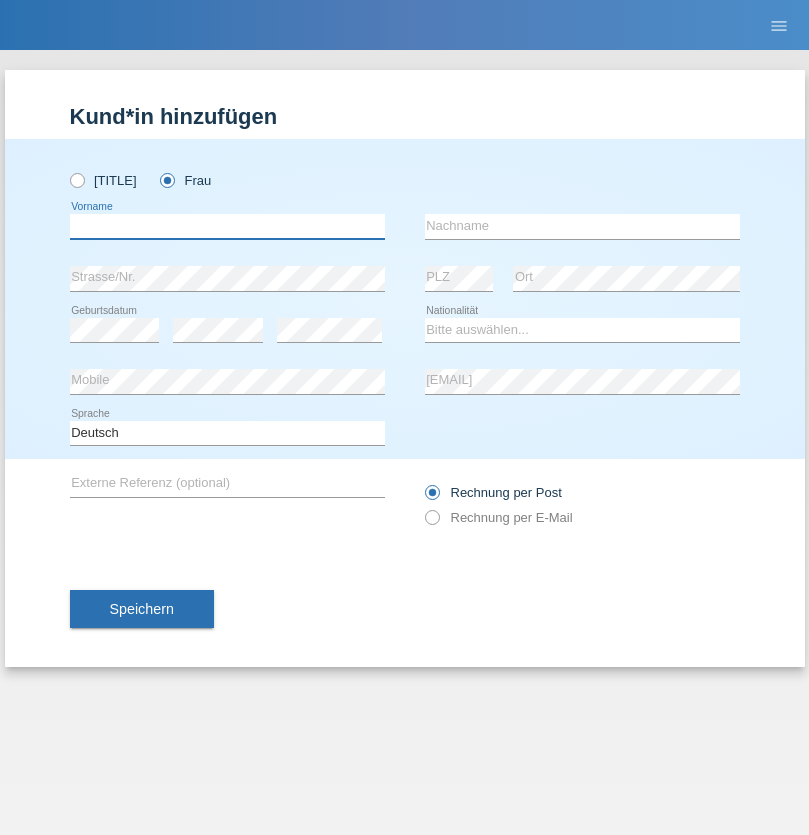 click at bounding box center [227, 226] 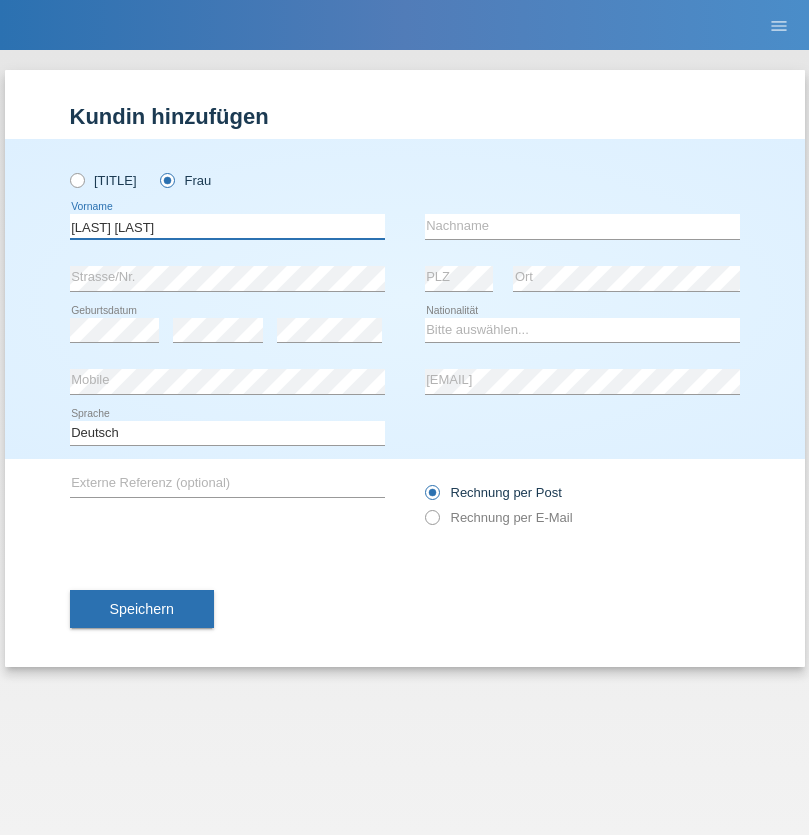 type on "Teixeira da Silva Moço" 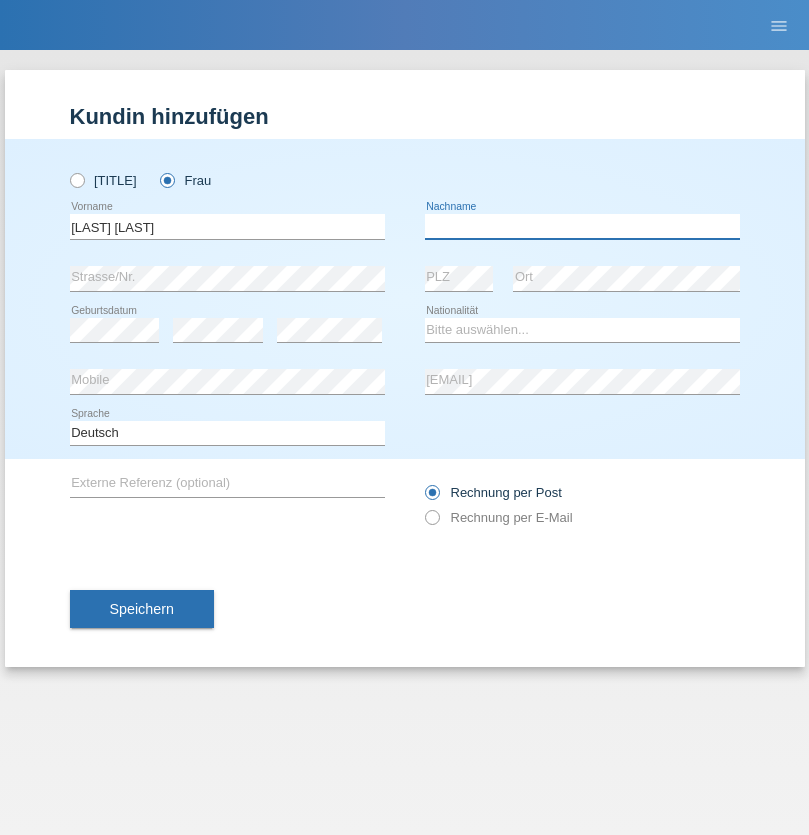 click at bounding box center (582, 226) 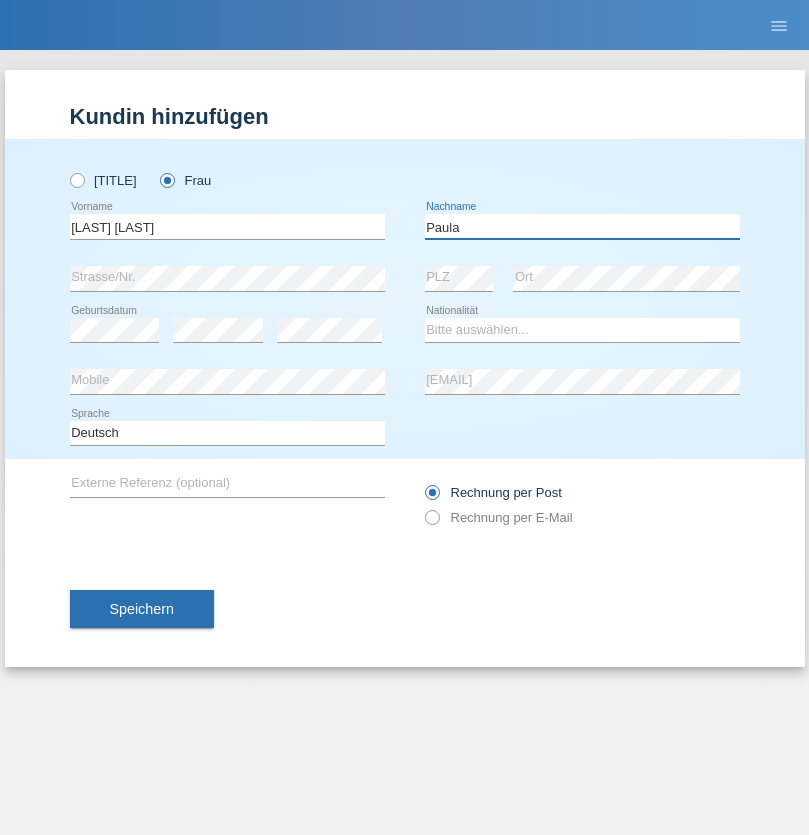 type on "Paula" 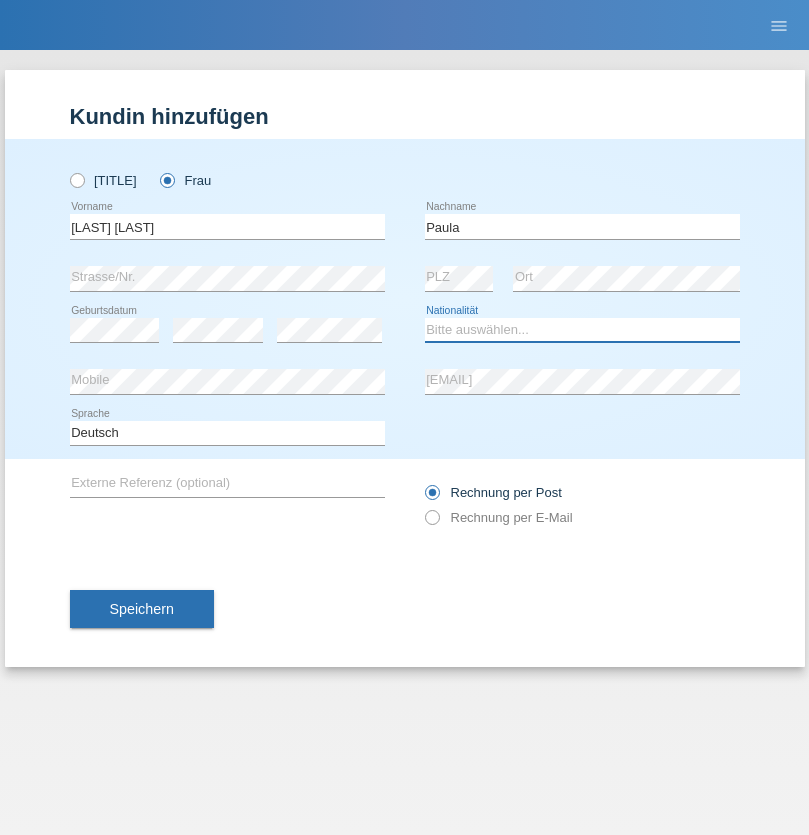 select on "PT" 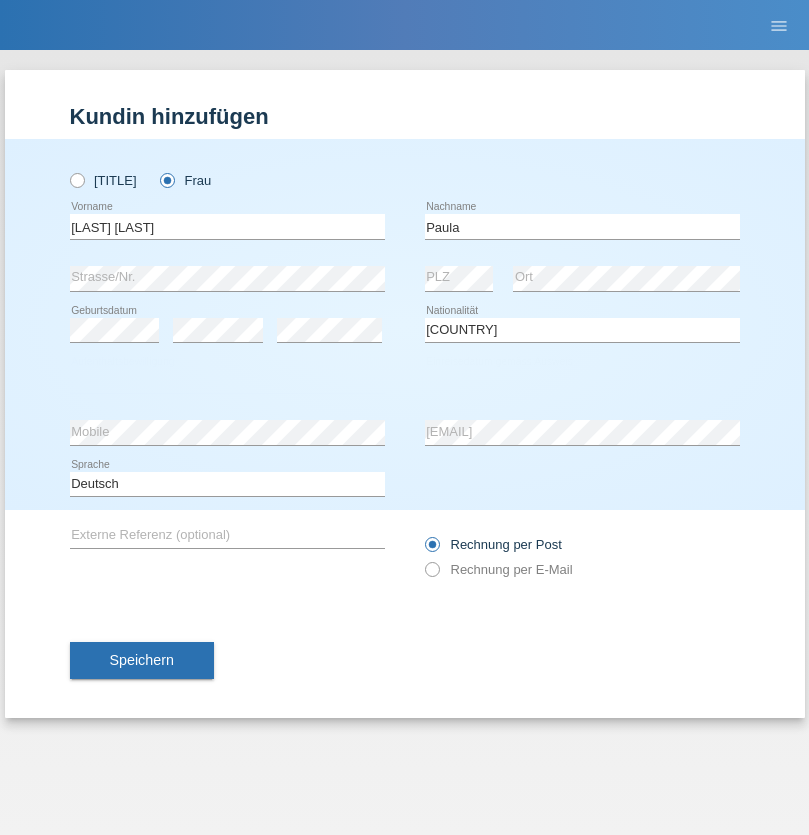 select on "C" 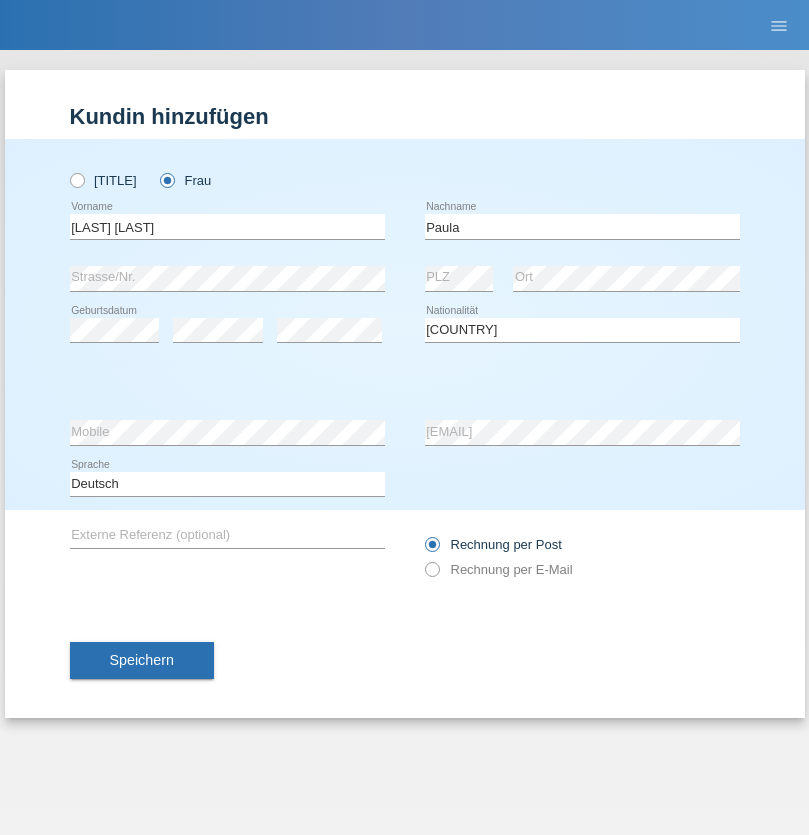 select on "28" 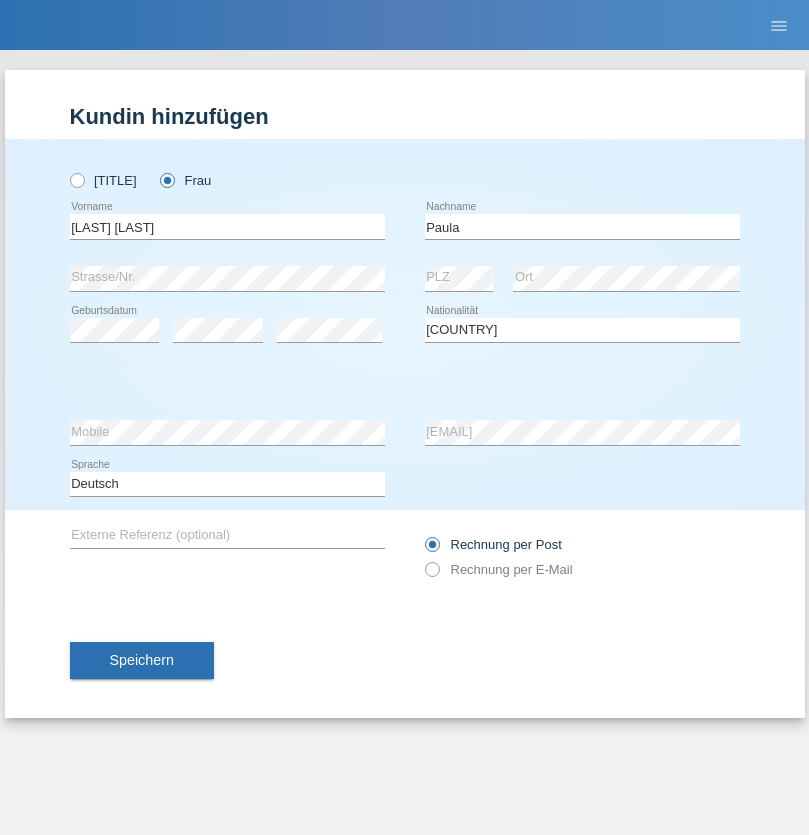 select on "03" 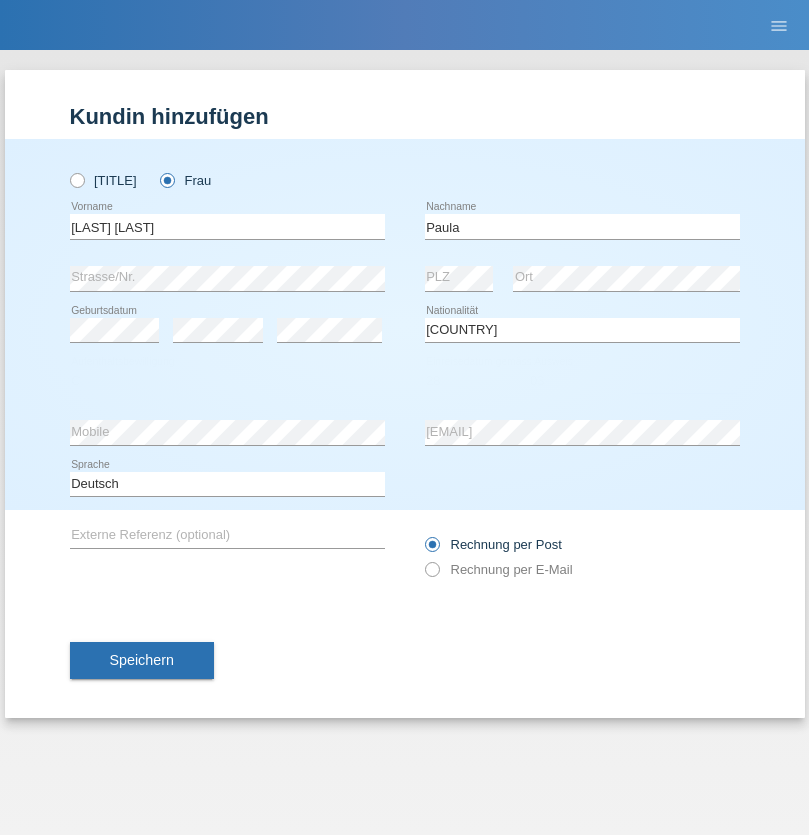 select on "2005" 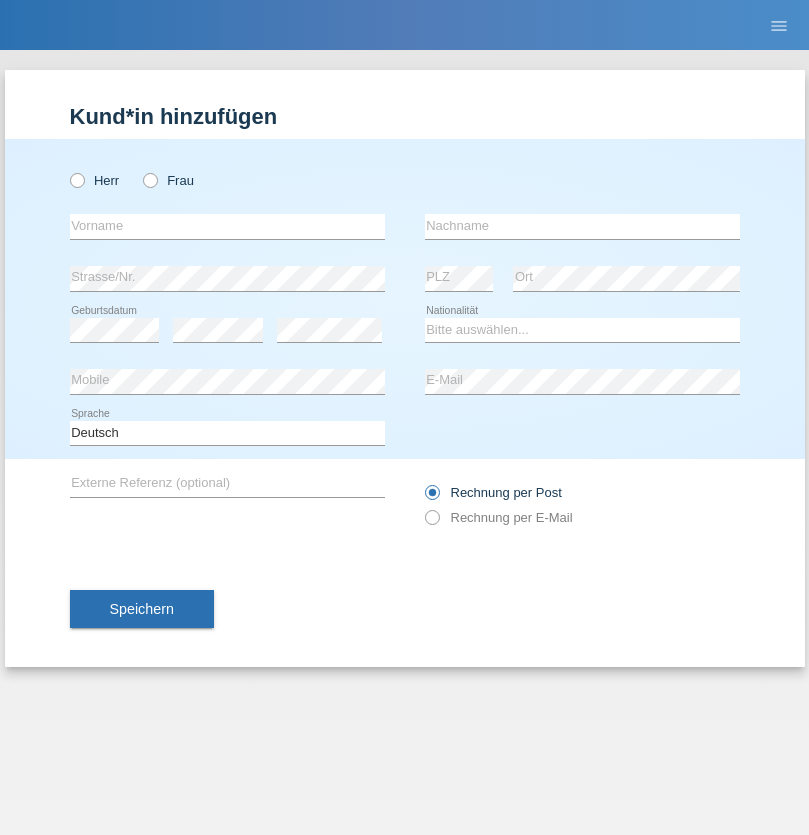 scroll, scrollTop: 0, scrollLeft: 0, axis: both 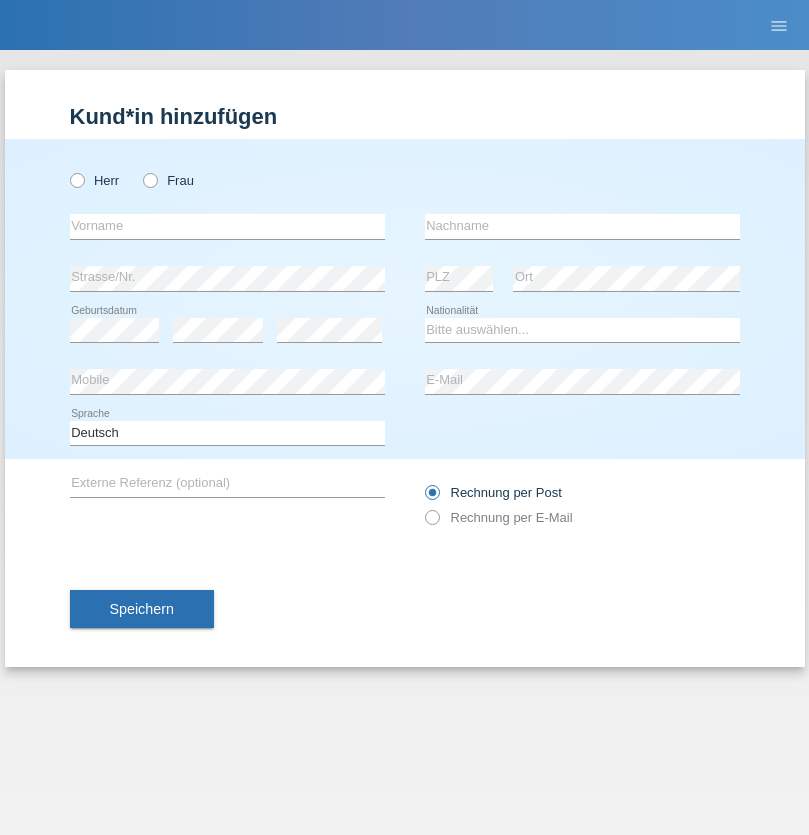 radio on "true" 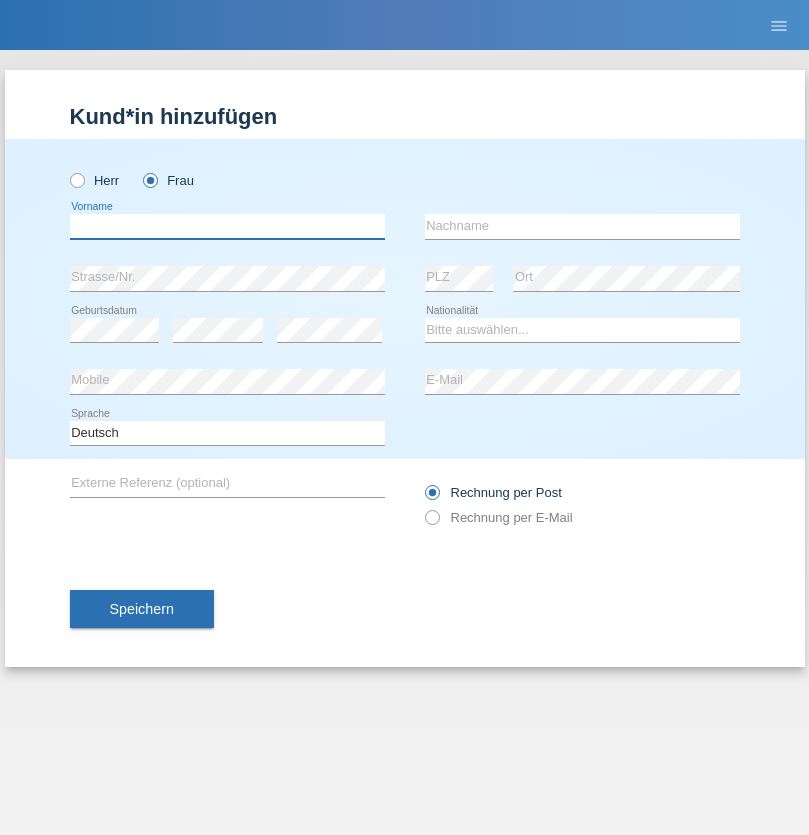 click at bounding box center [227, 226] 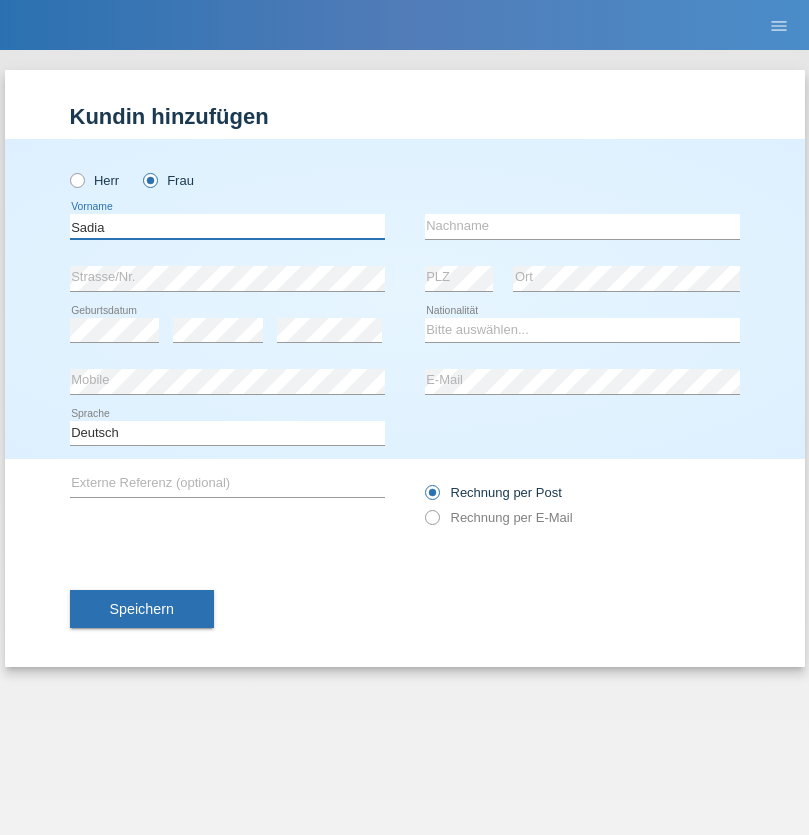 type on "Sadia" 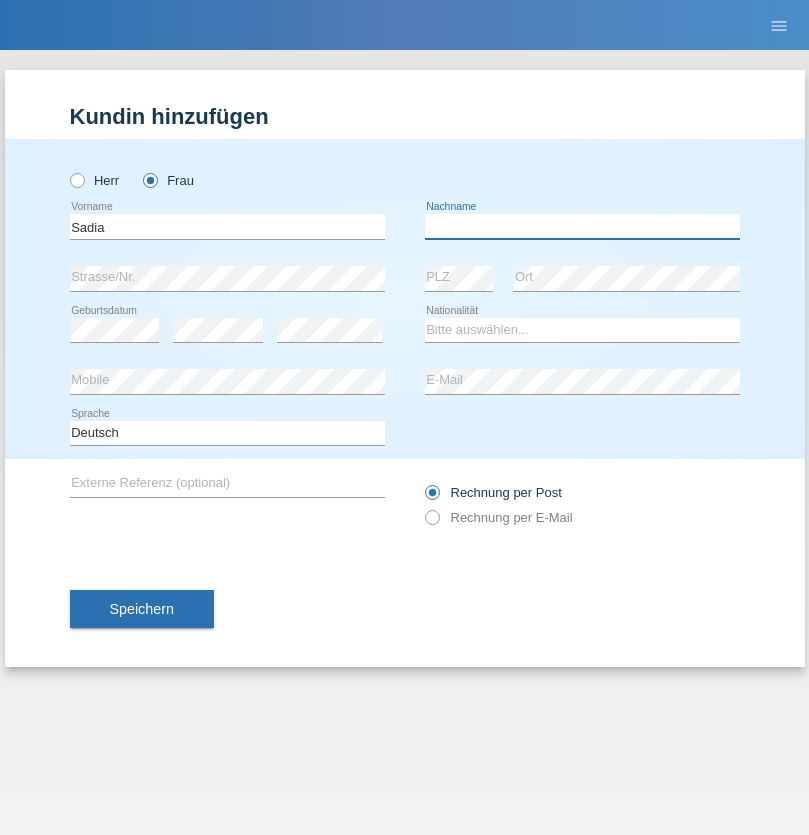 click at bounding box center [582, 226] 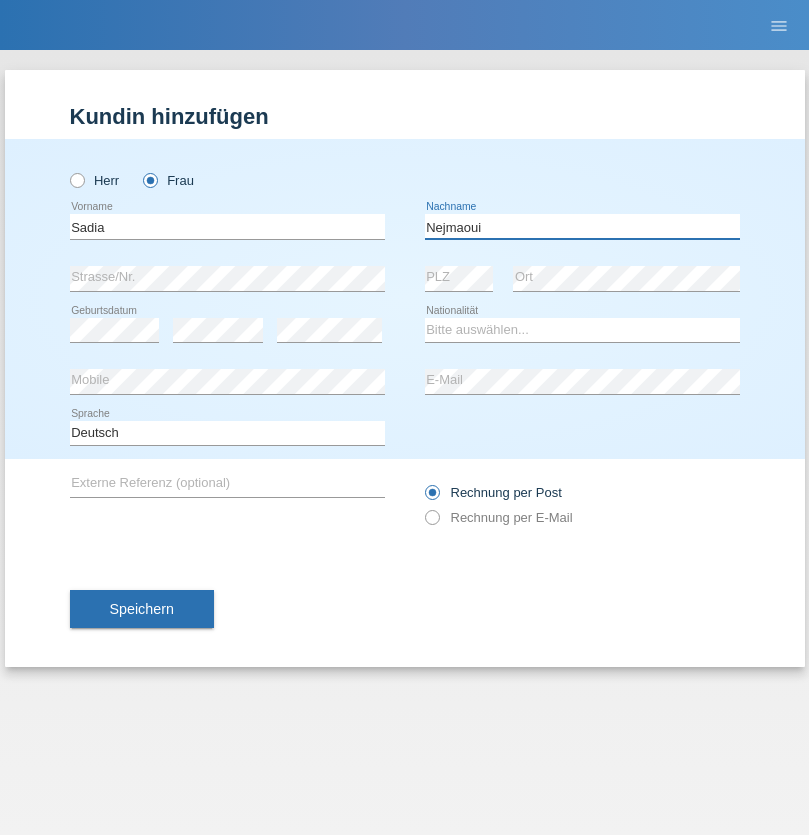 type on "Nejmaoui" 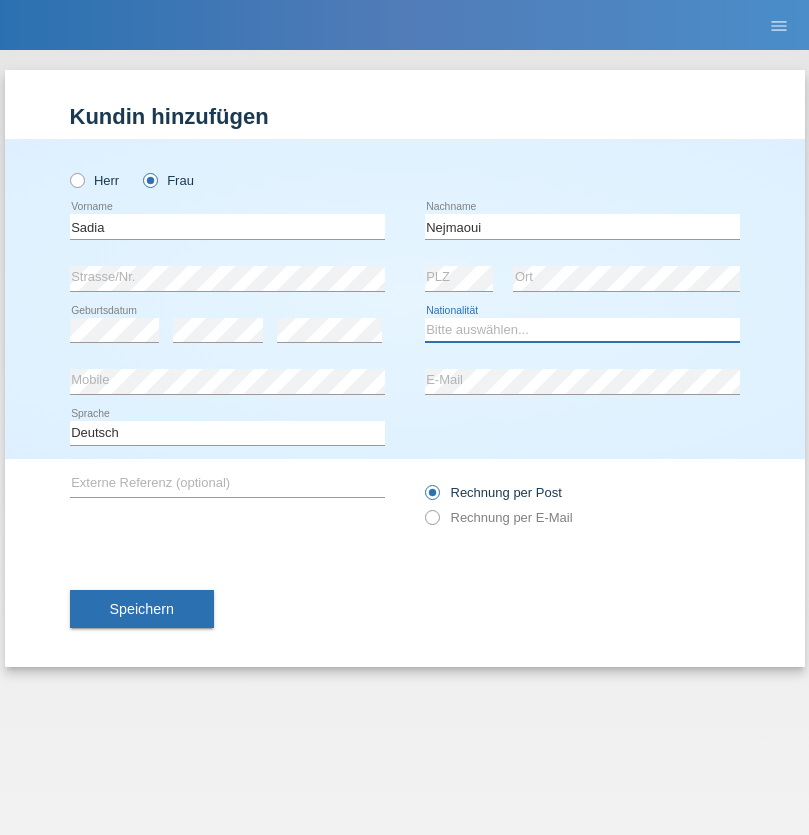 select on "MA" 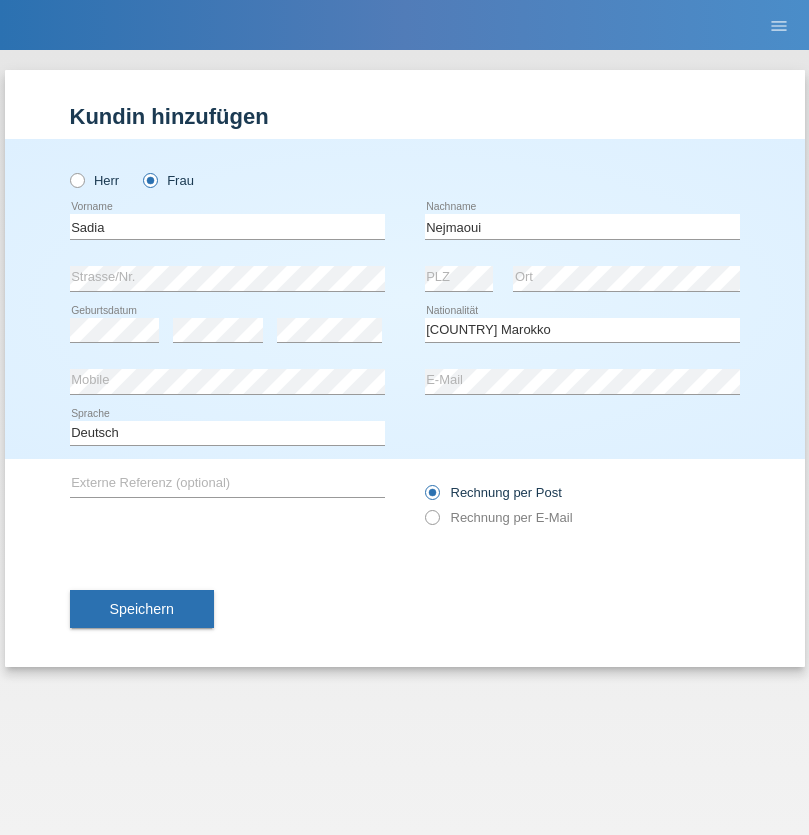 select on "C" 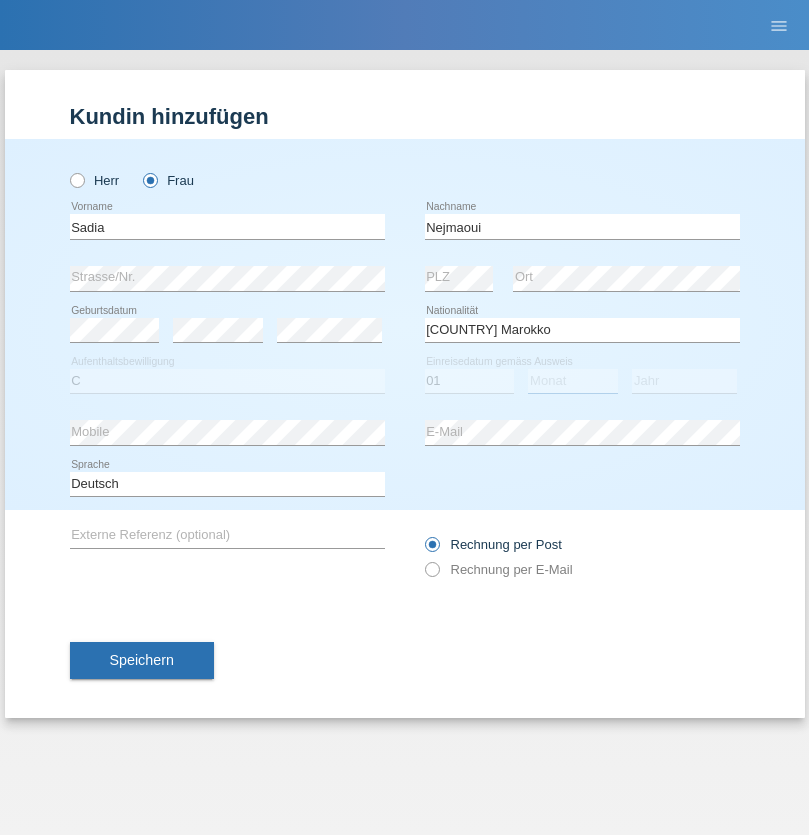 select on "06" 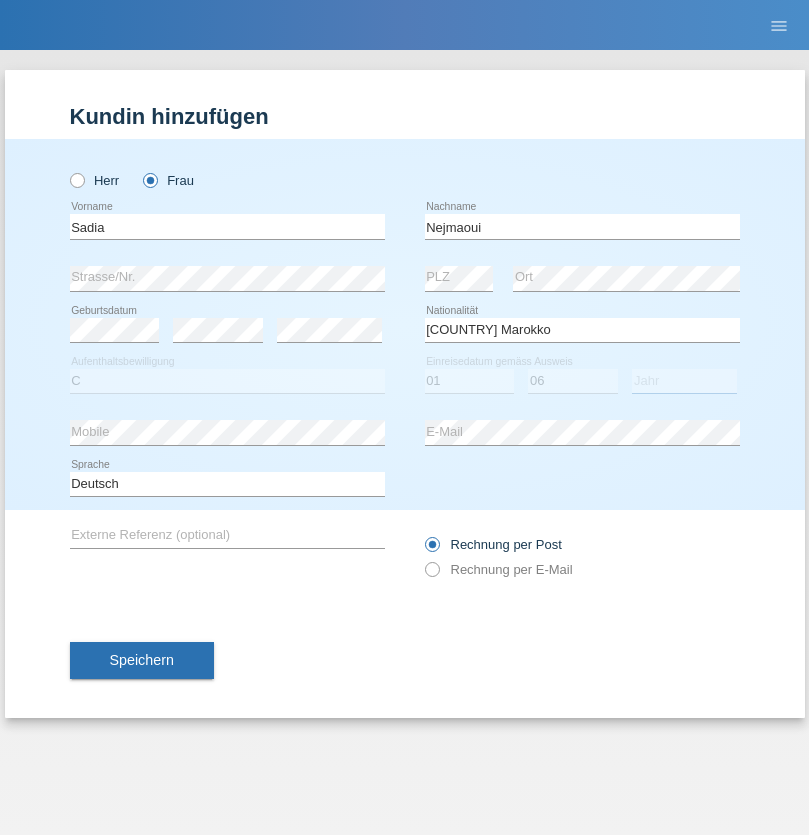 select on "[YEAR]" 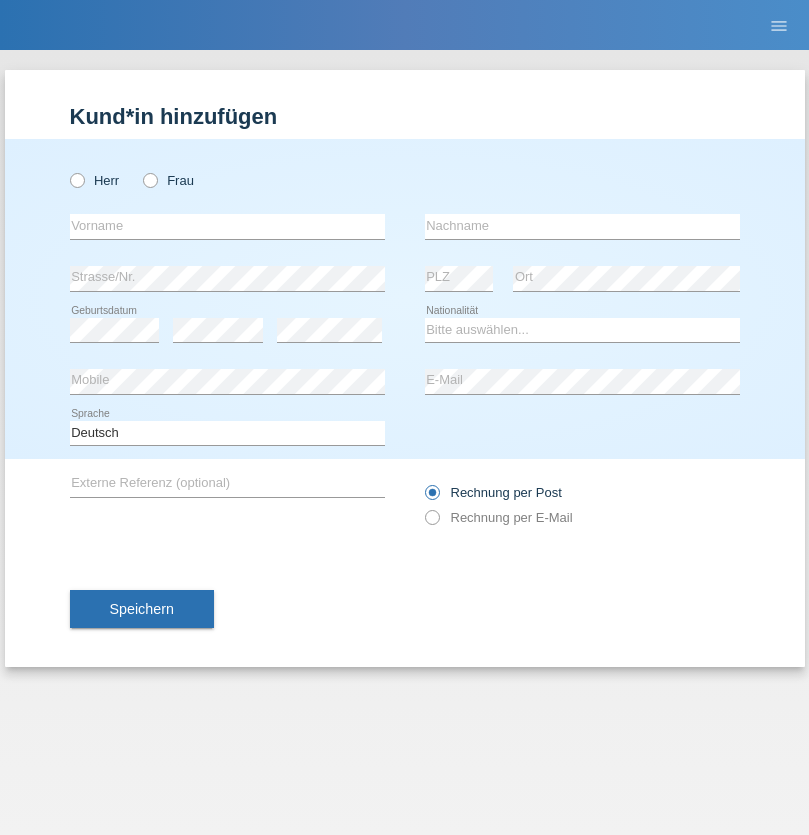 scroll, scrollTop: 0, scrollLeft: 0, axis: both 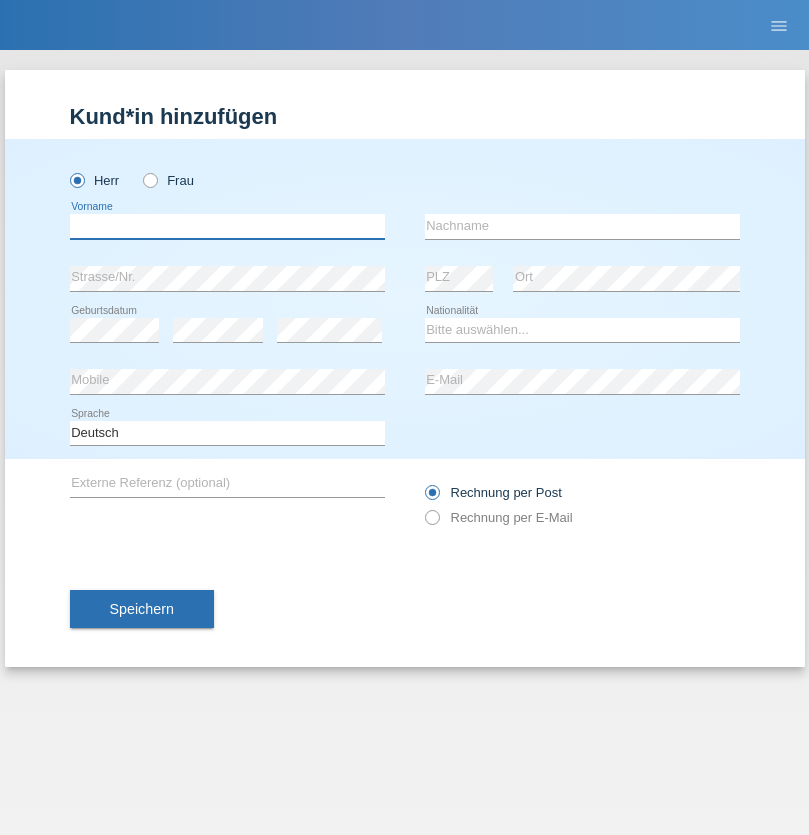 click at bounding box center [227, 226] 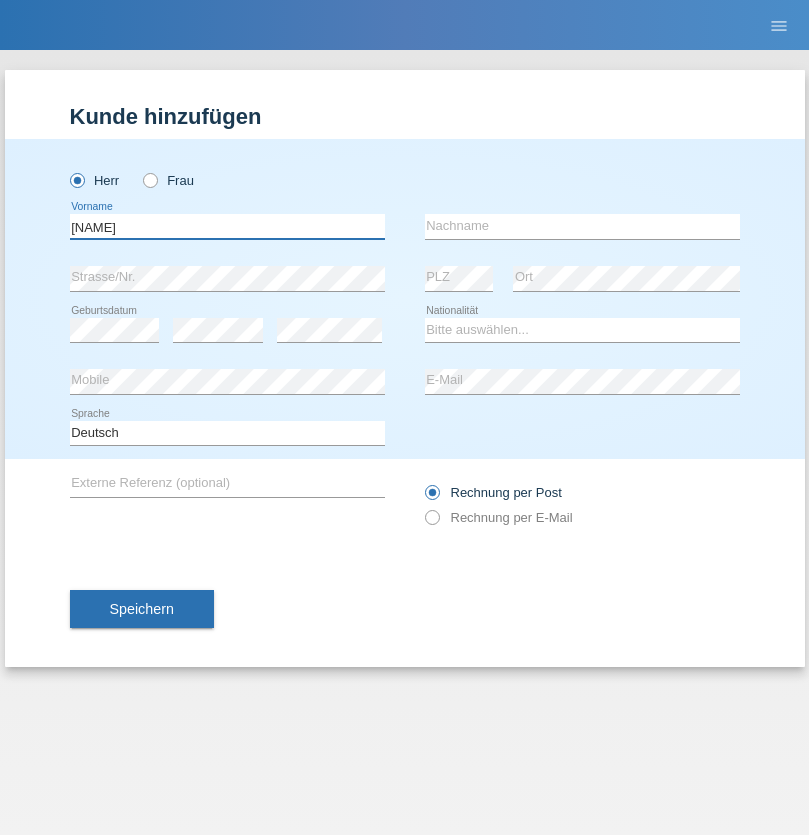 type on "Carlos" 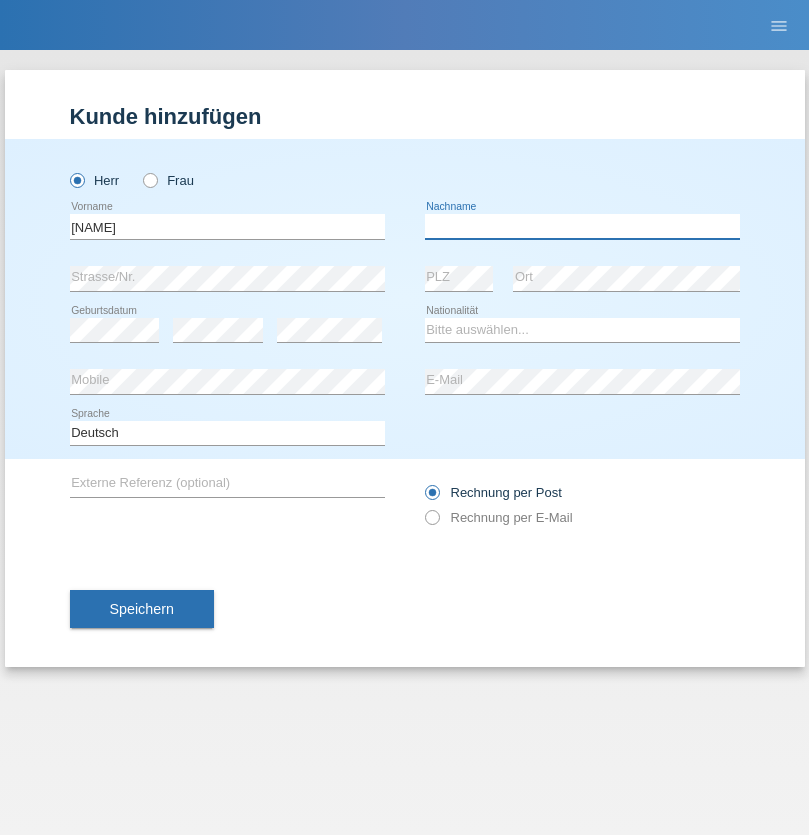 click at bounding box center [582, 226] 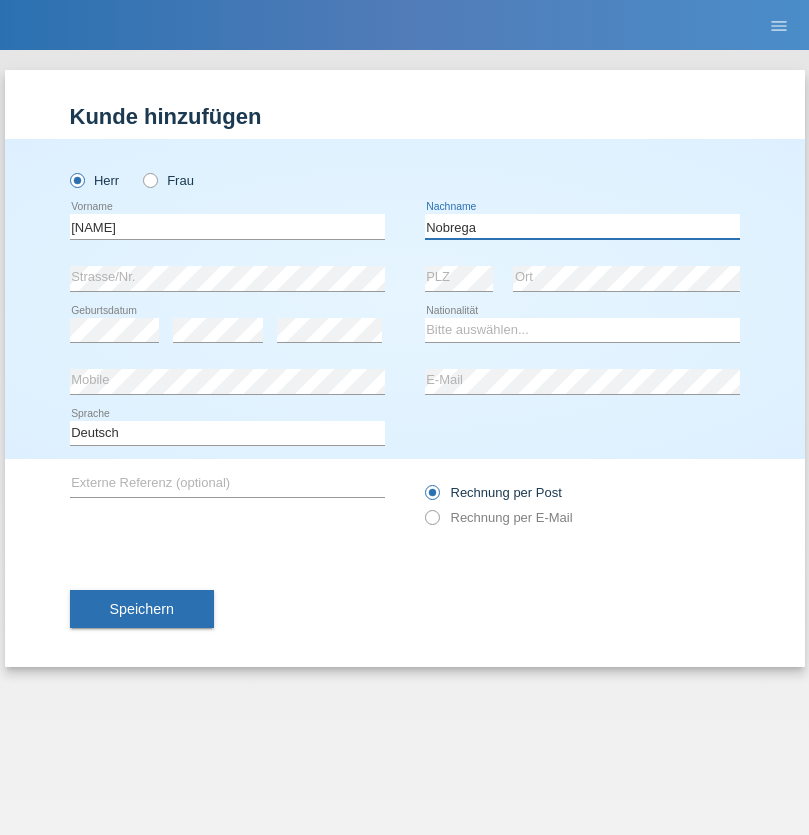 type on "Nobrega" 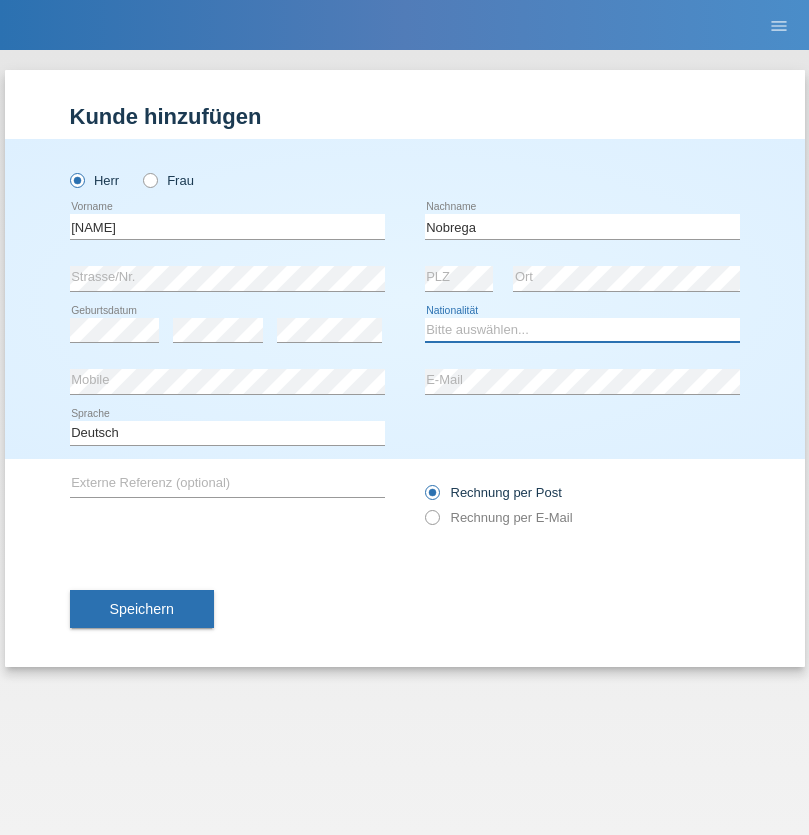 select on "[COUNTRY]" 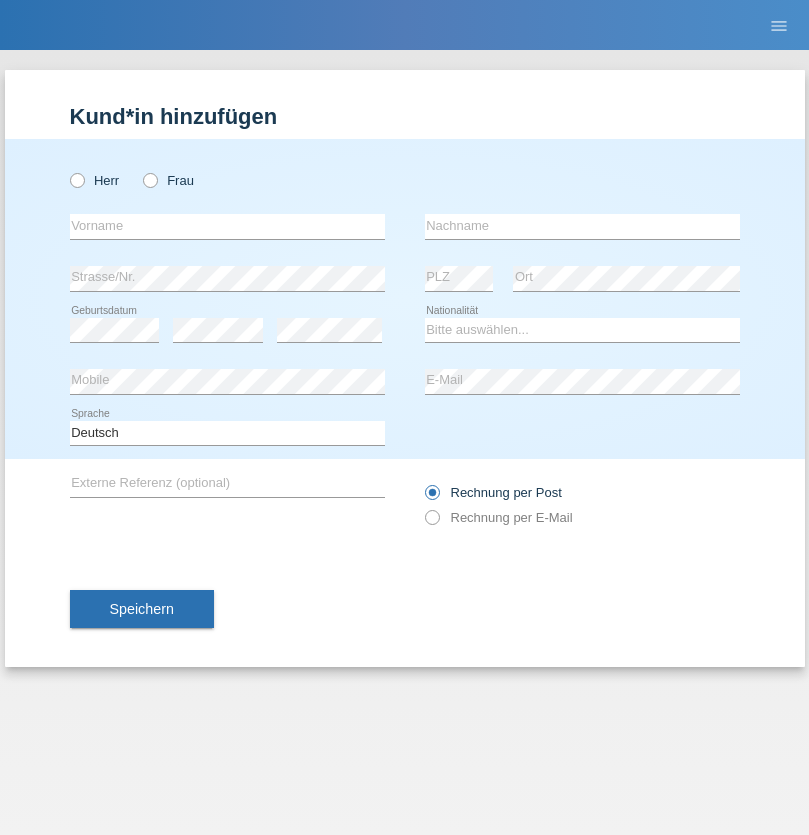 scroll, scrollTop: 0, scrollLeft: 0, axis: both 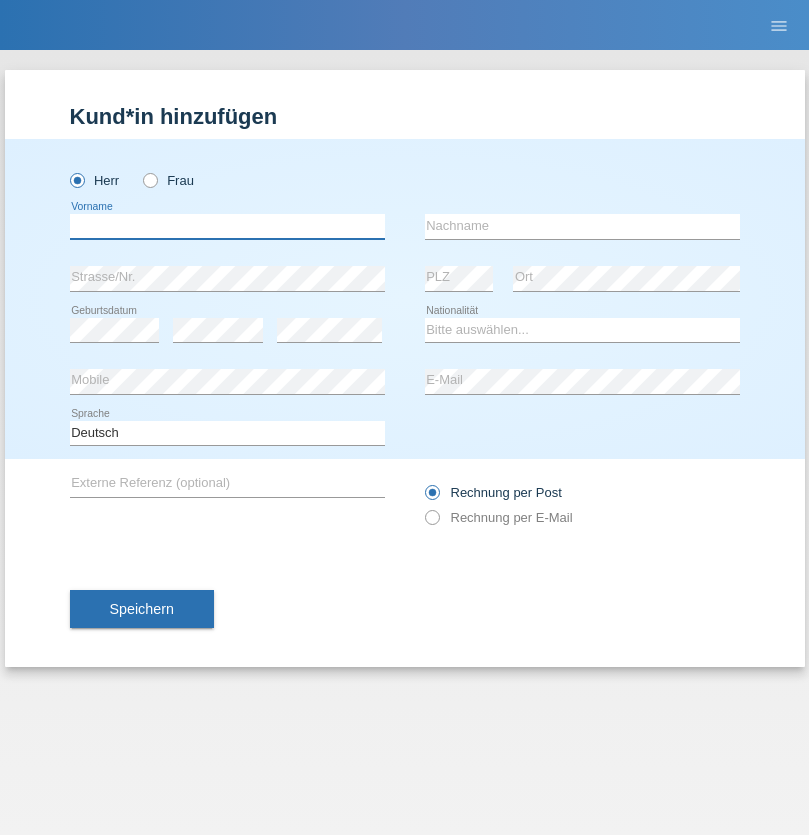 click at bounding box center (227, 226) 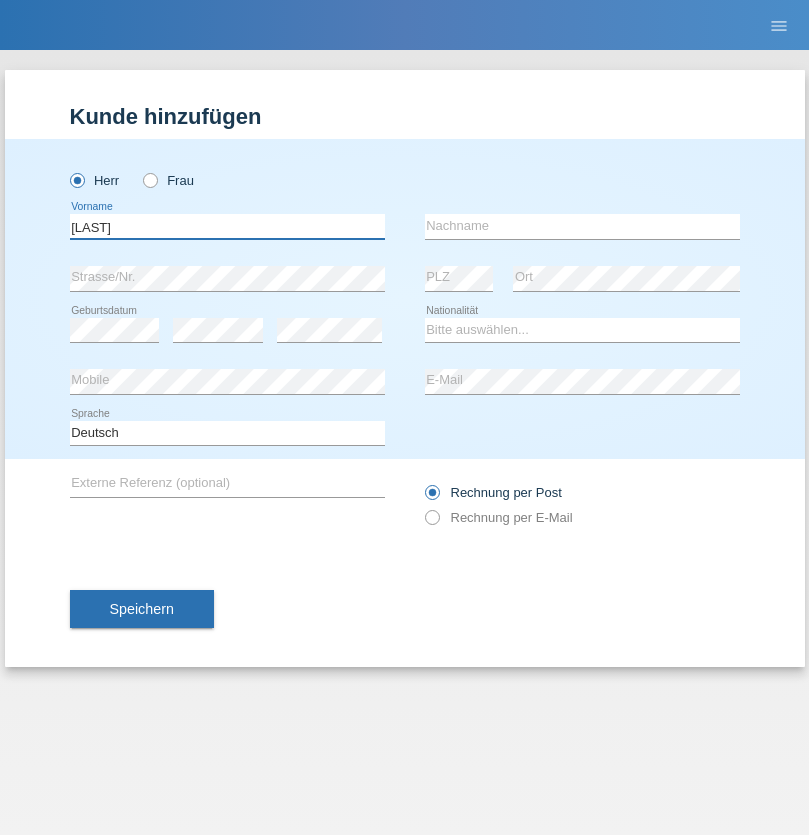 type on "[LAST]" 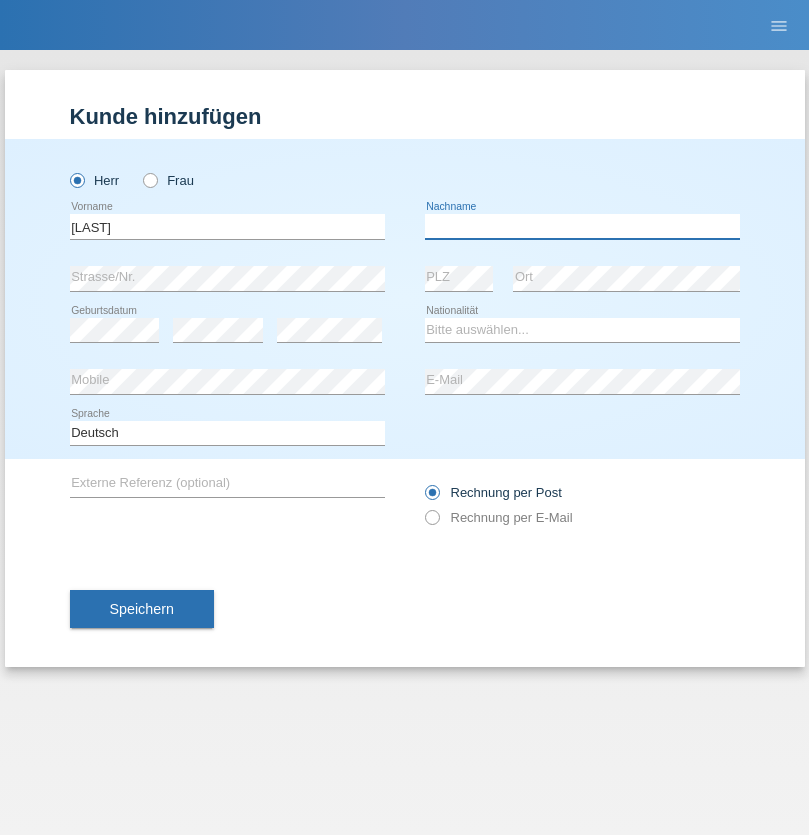 click at bounding box center (582, 226) 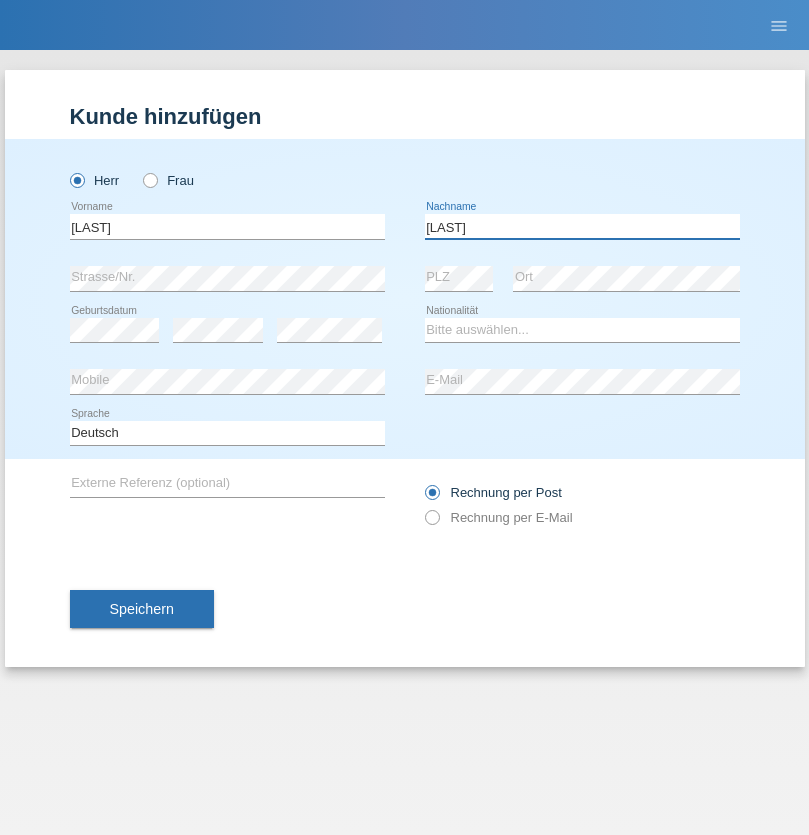 type on "Selvanayagam" 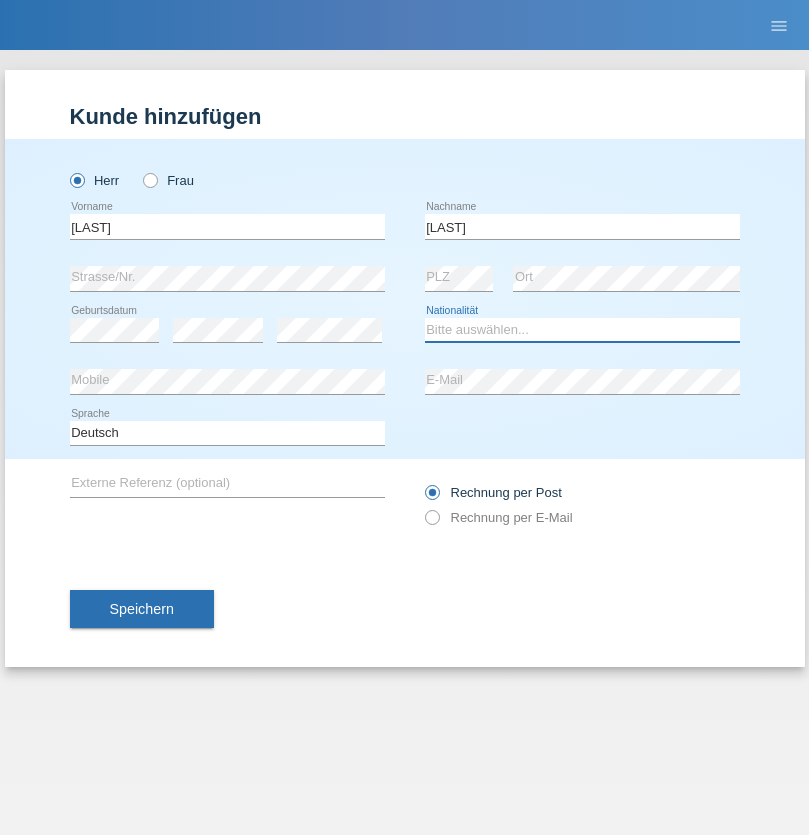 select on "LK" 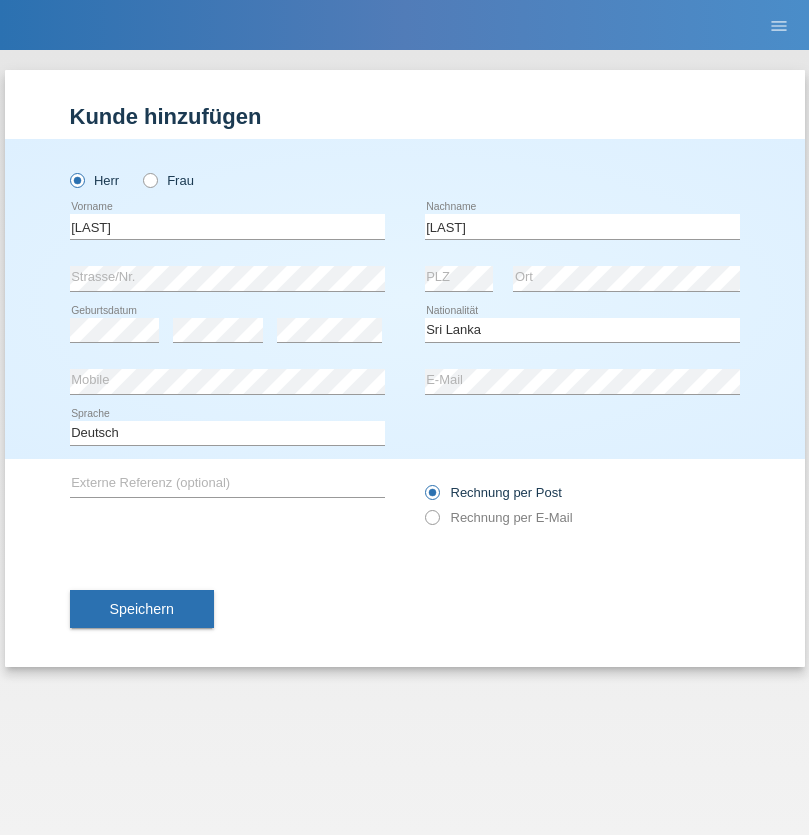 select on "C" 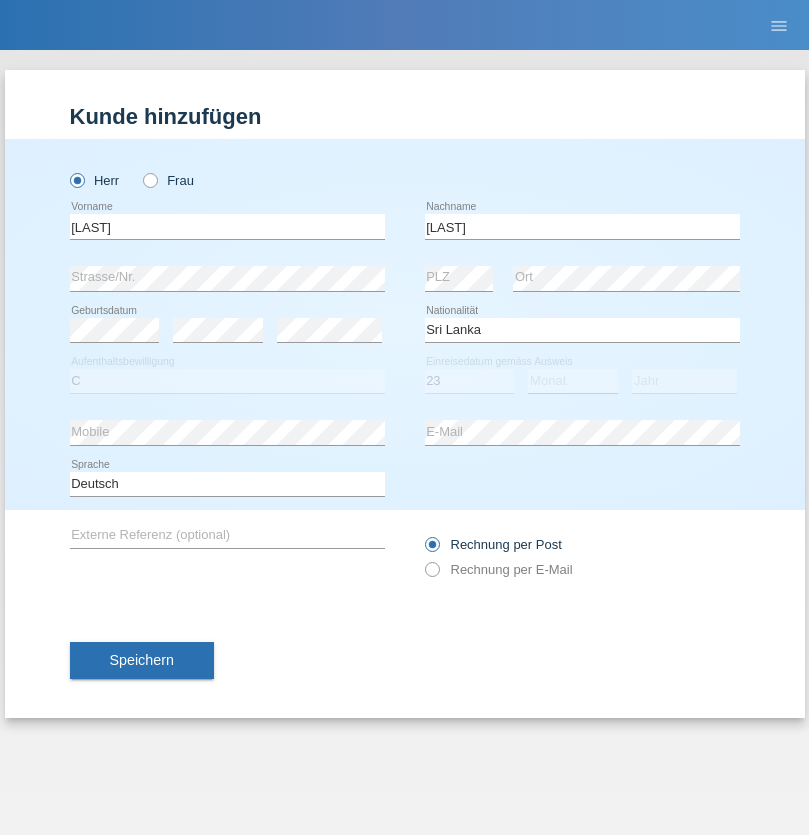 select on "03" 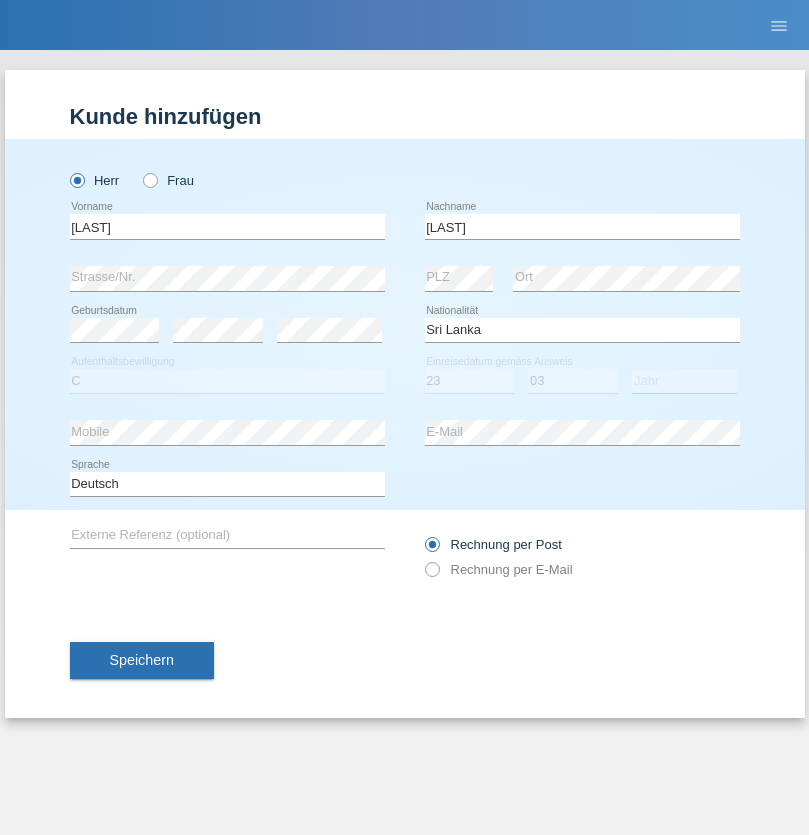 select on "2021" 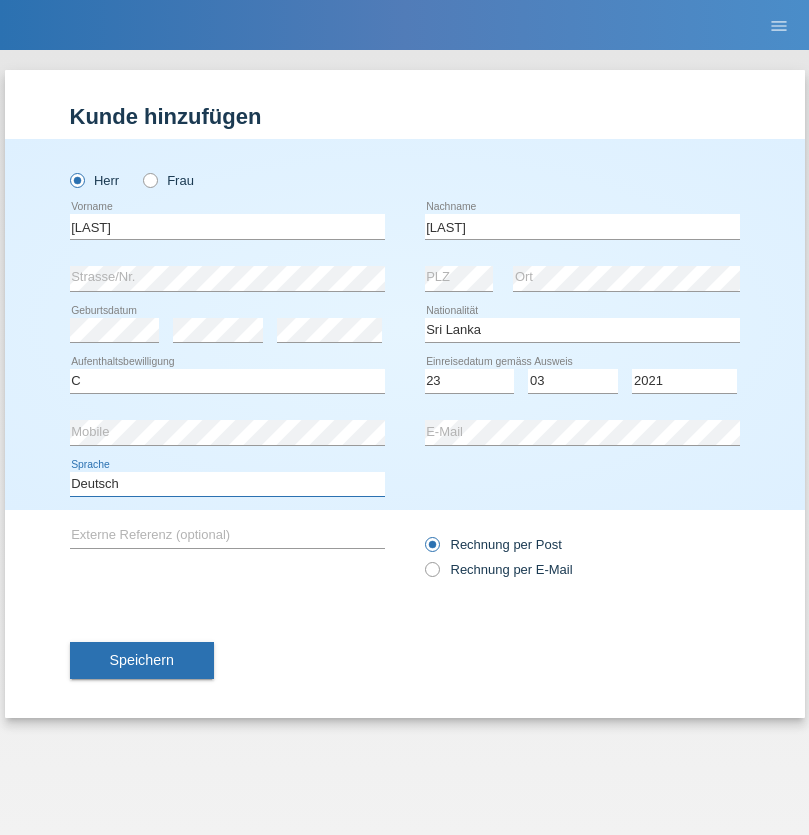select on "en" 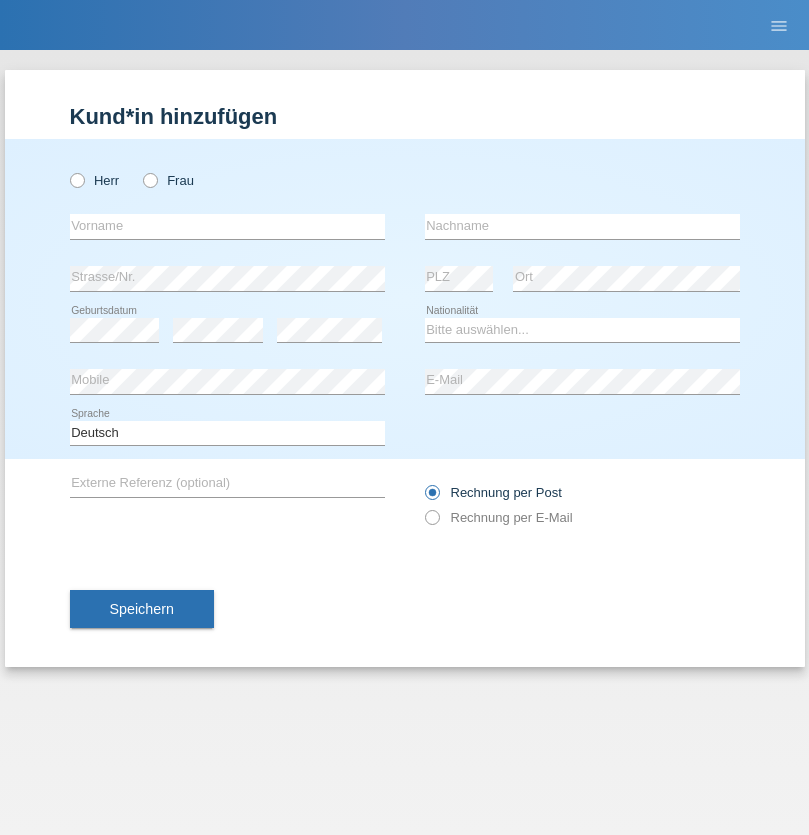 scroll, scrollTop: 0, scrollLeft: 0, axis: both 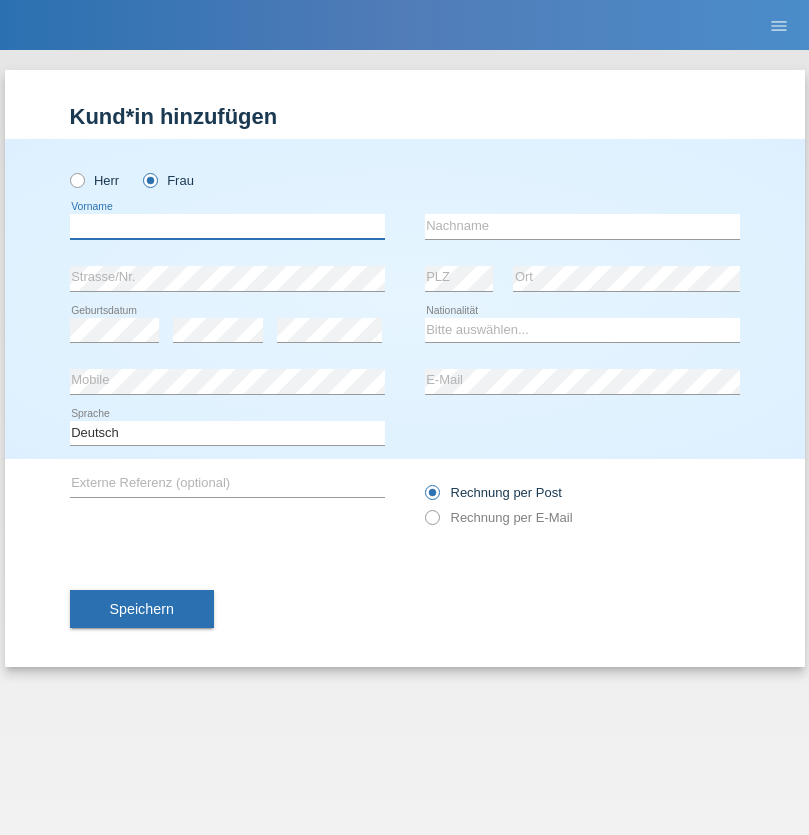 click at bounding box center (227, 226) 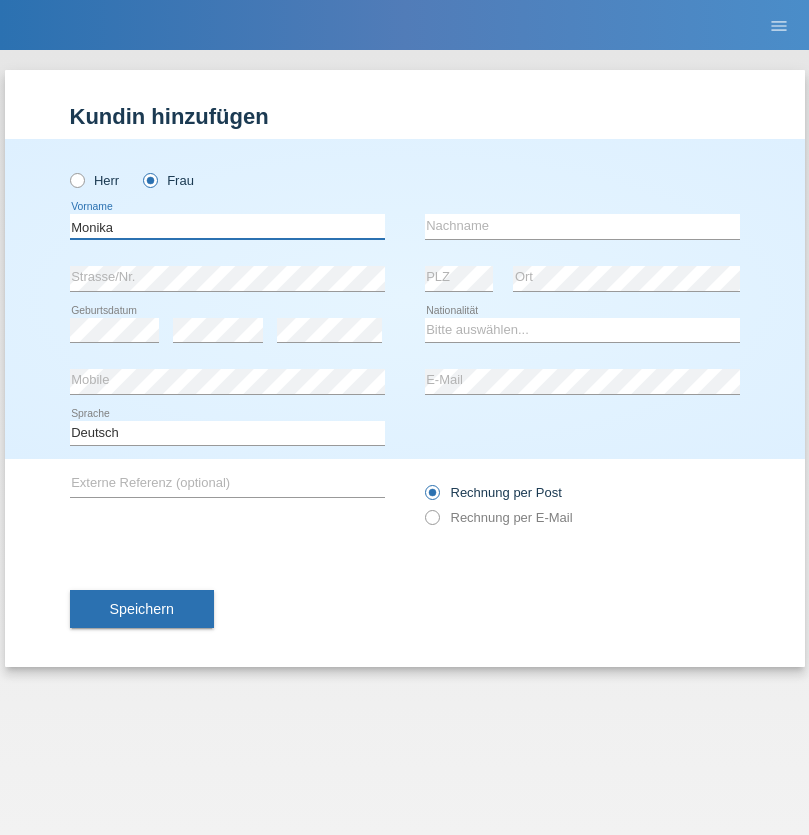 type on "Monika" 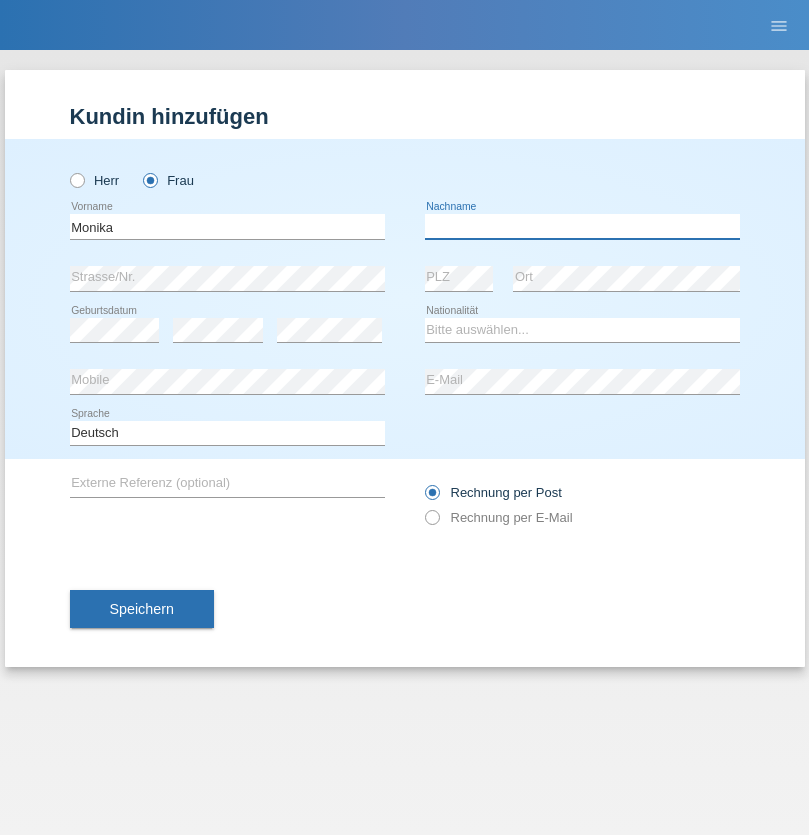 click at bounding box center (582, 226) 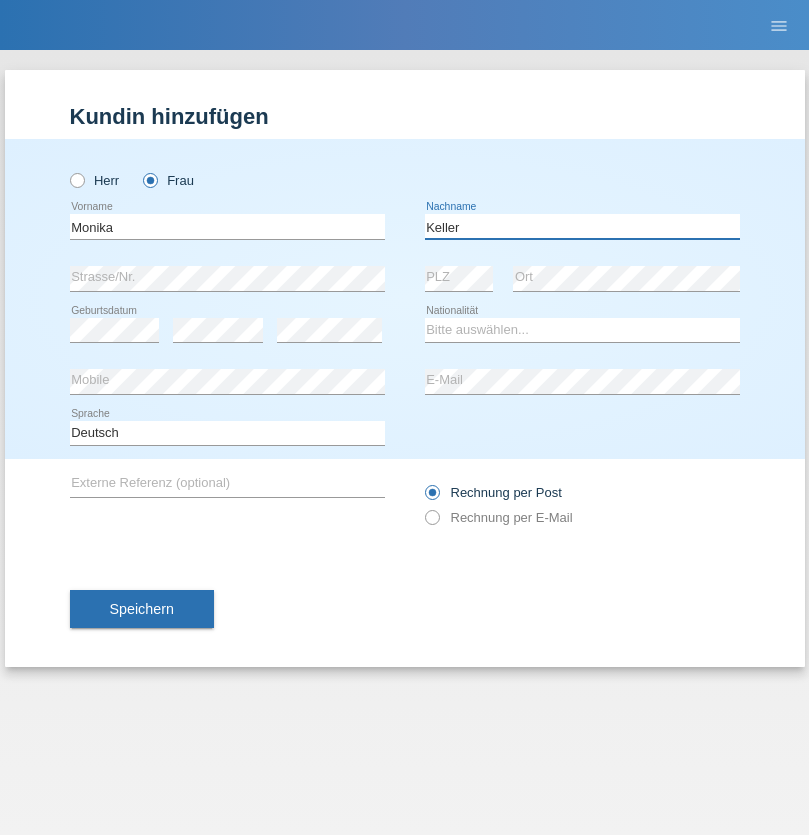 type on "Keller" 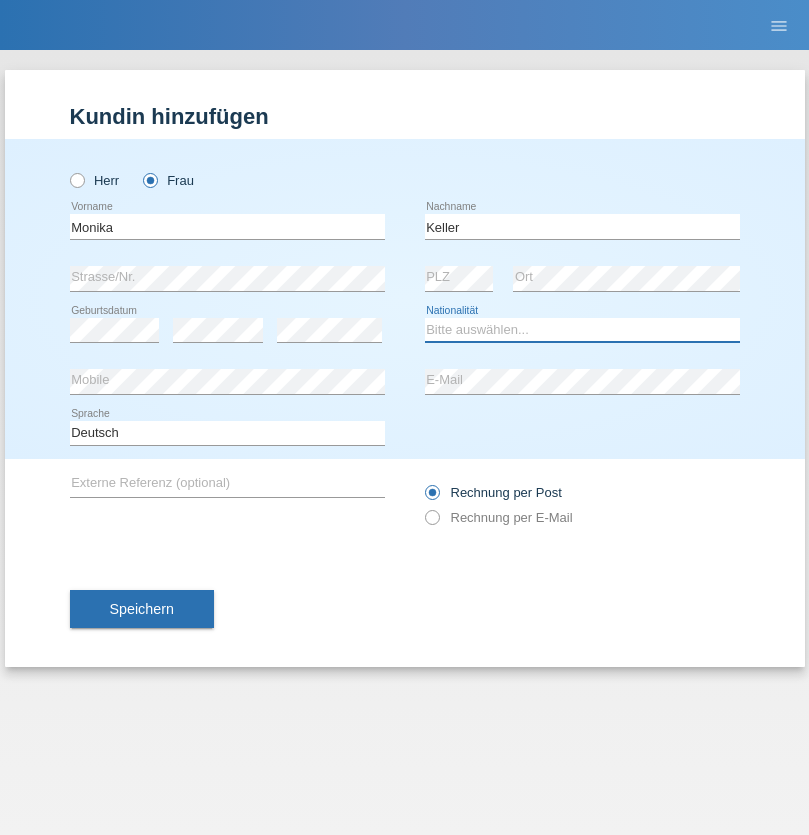 select on "CH" 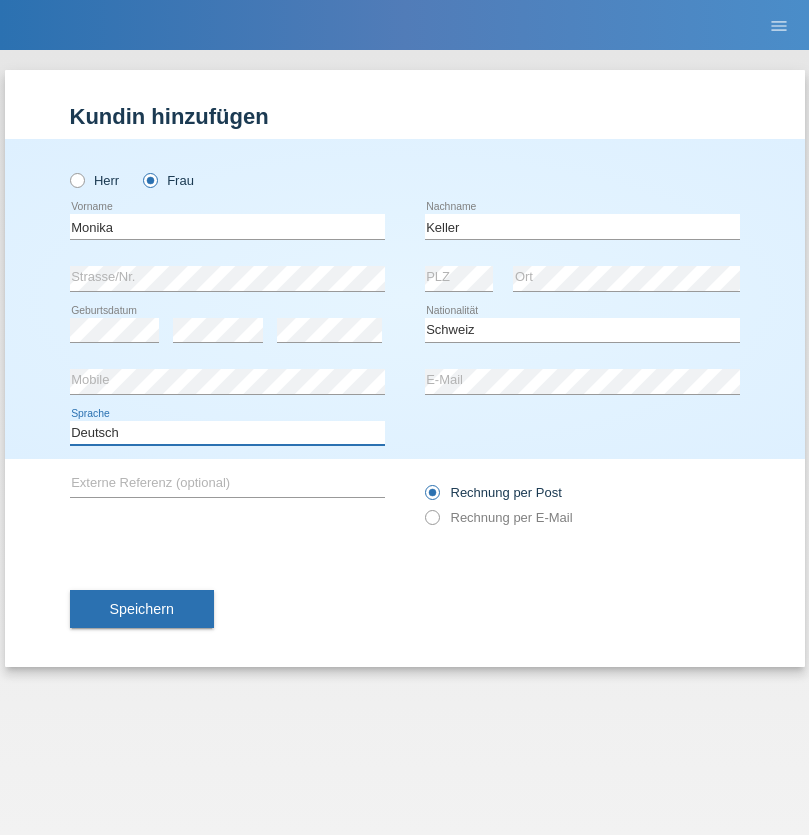 select on "en" 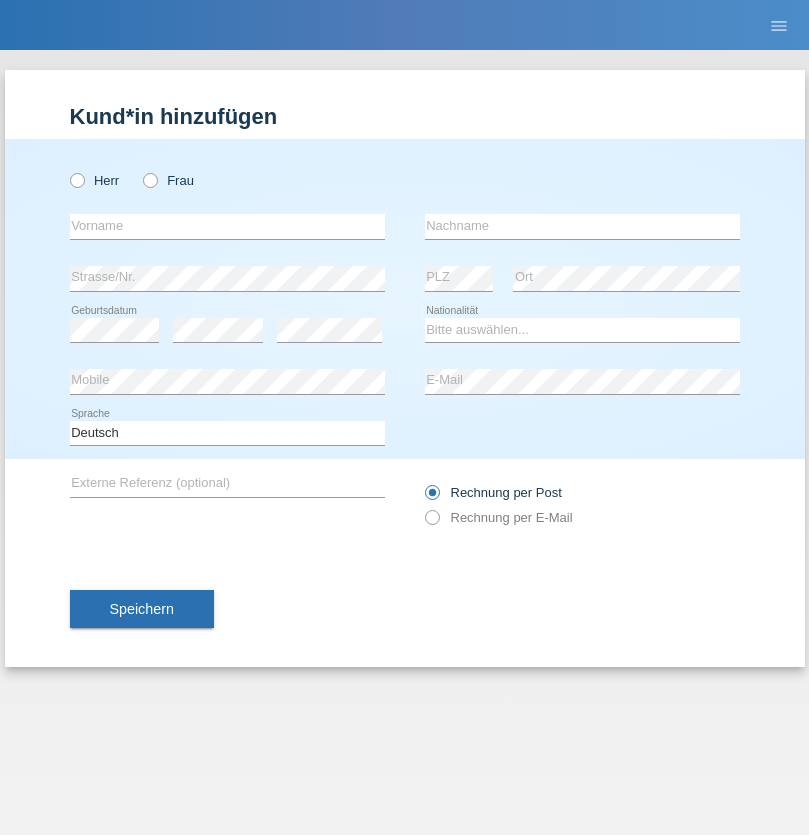 scroll, scrollTop: 0, scrollLeft: 0, axis: both 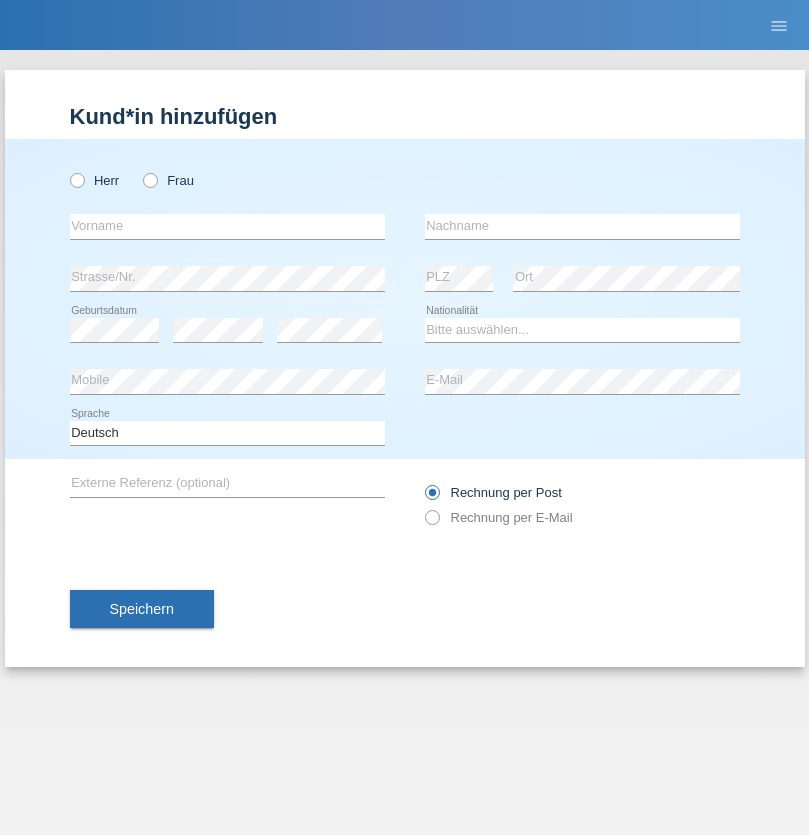 radio on "true" 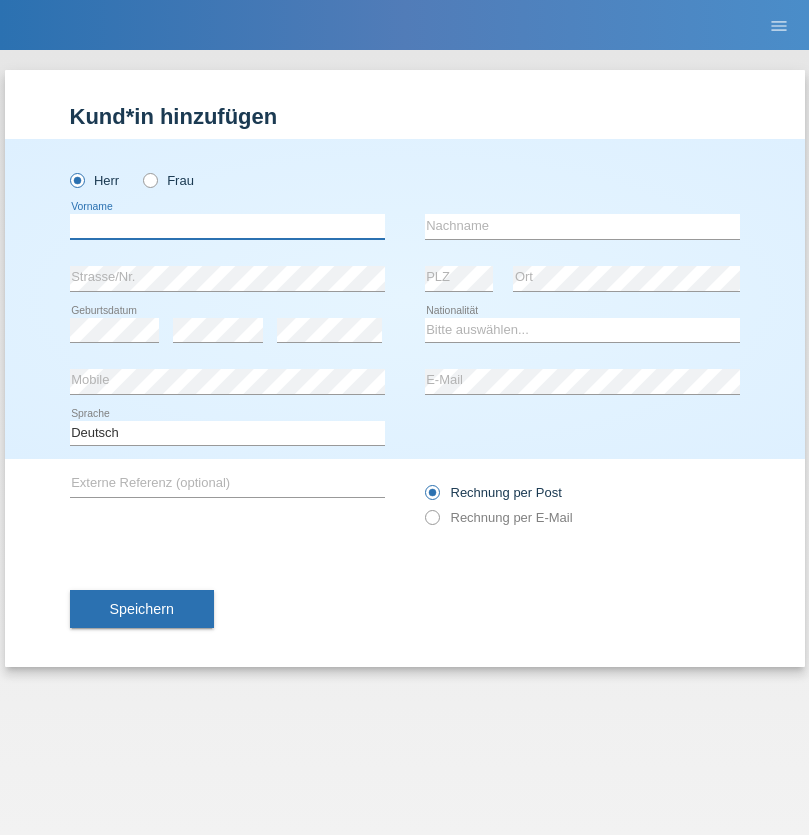 click at bounding box center [227, 226] 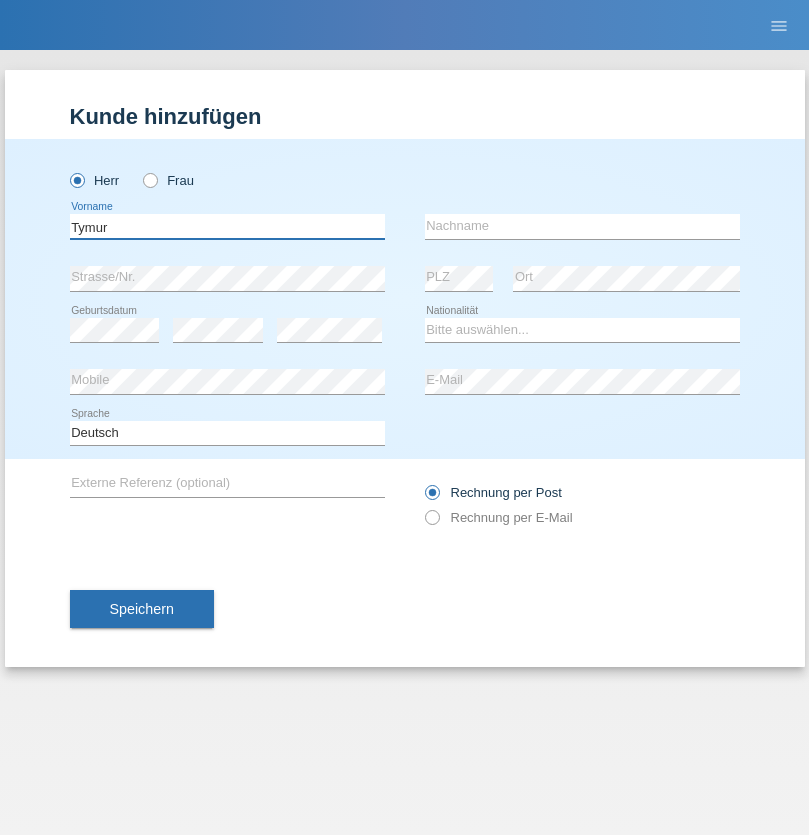 type on "Tymur" 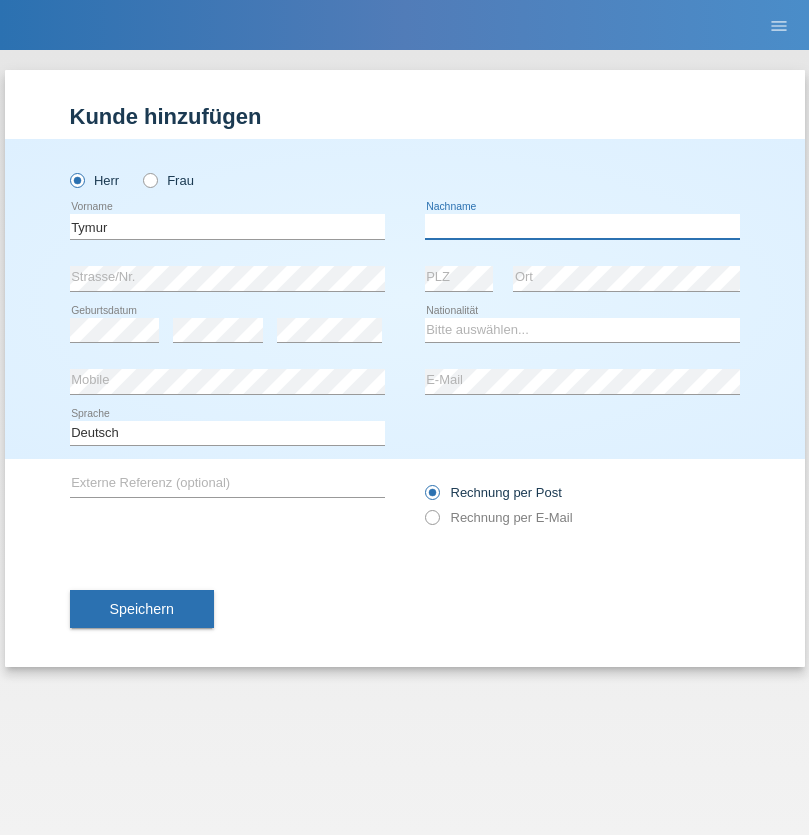 click at bounding box center (582, 226) 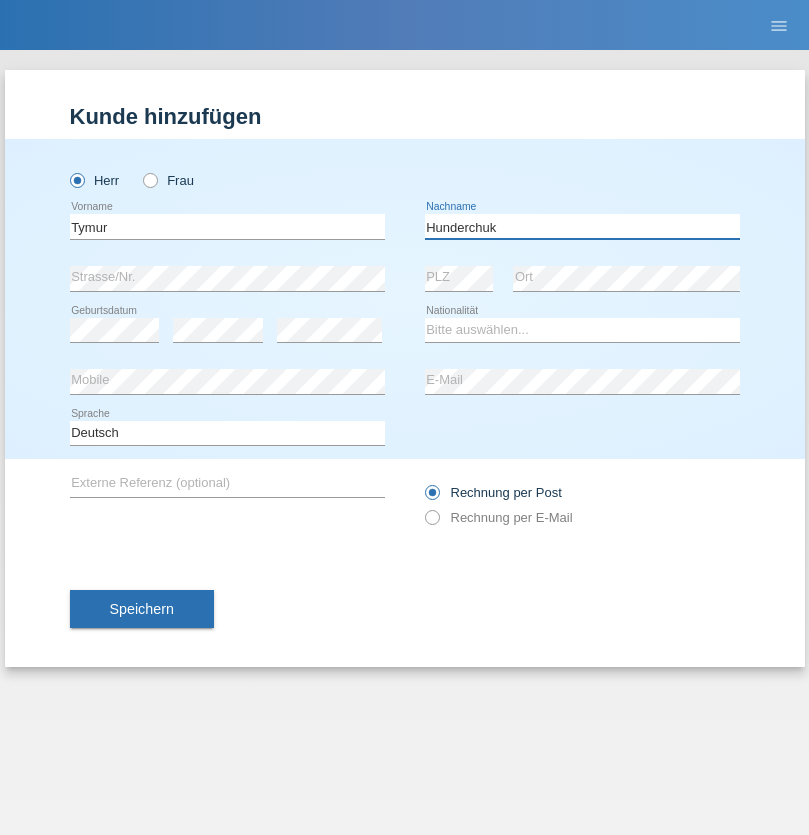 type on "Hunderchuk" 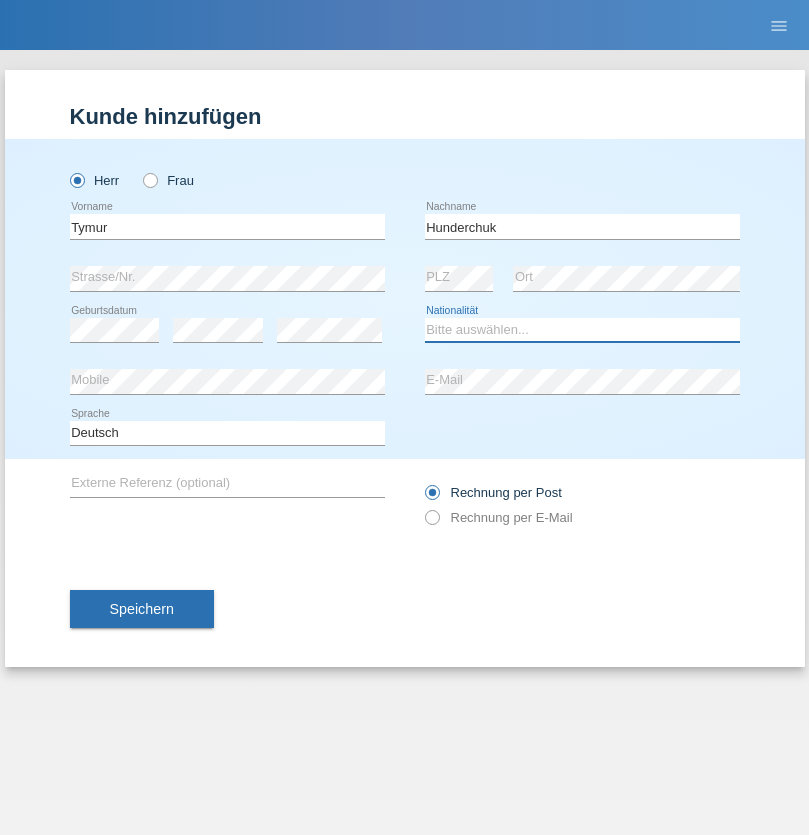 select on "UA" 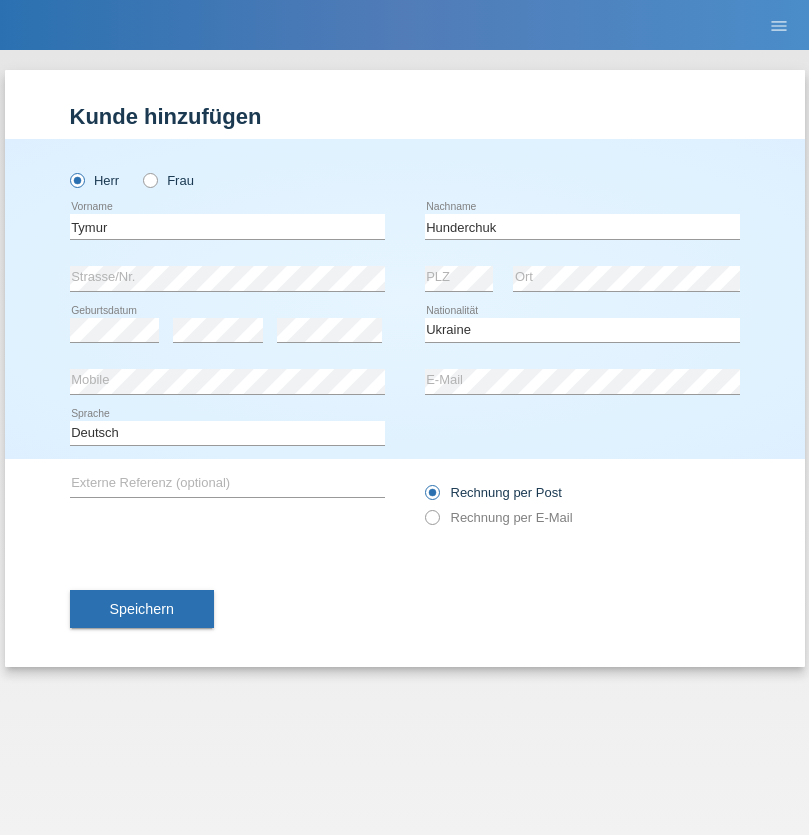 select on "C" 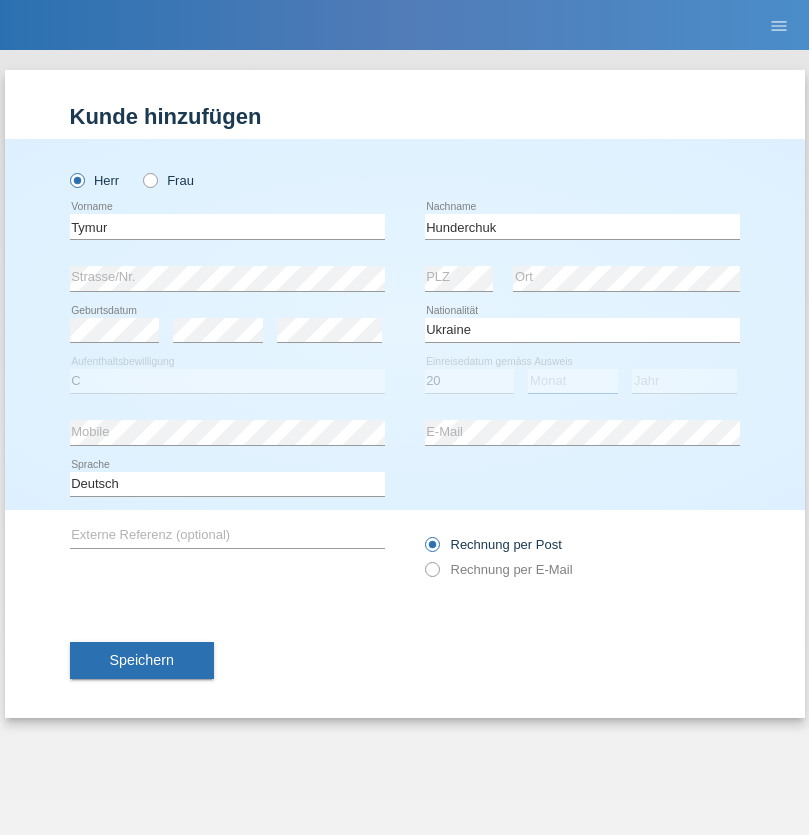 select on "08" 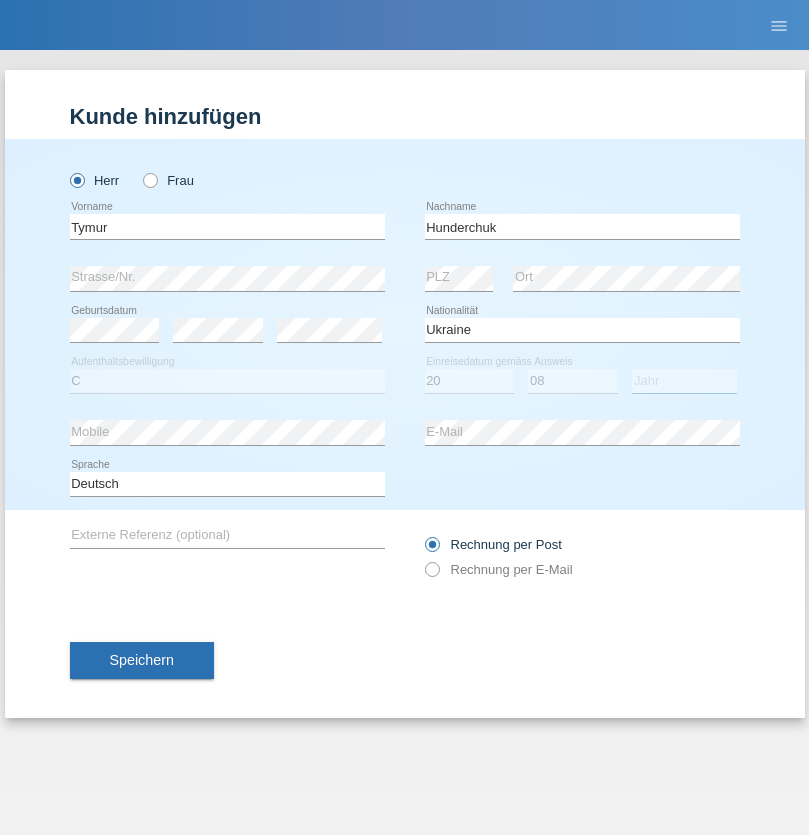 select on "2021" 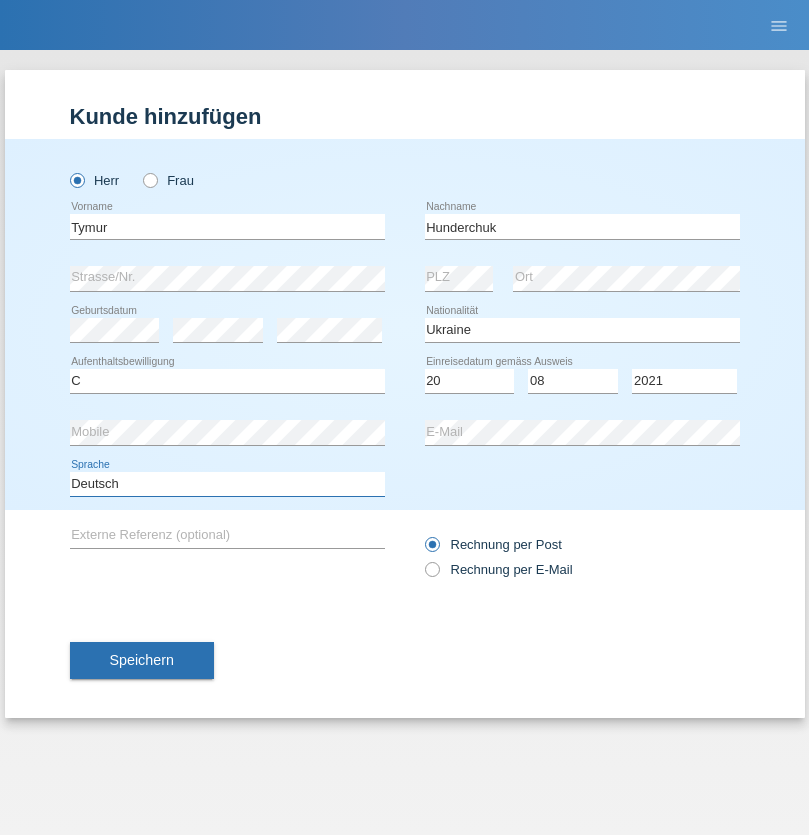 select on "en" 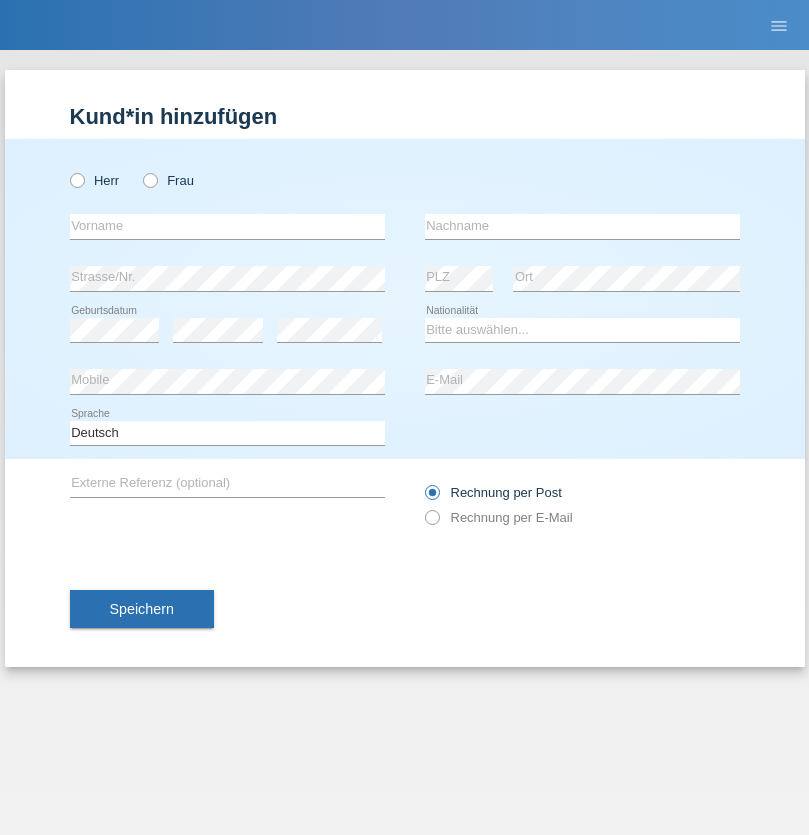 scroll, scrollTop: 0, scrollLeft: 0, axis: both 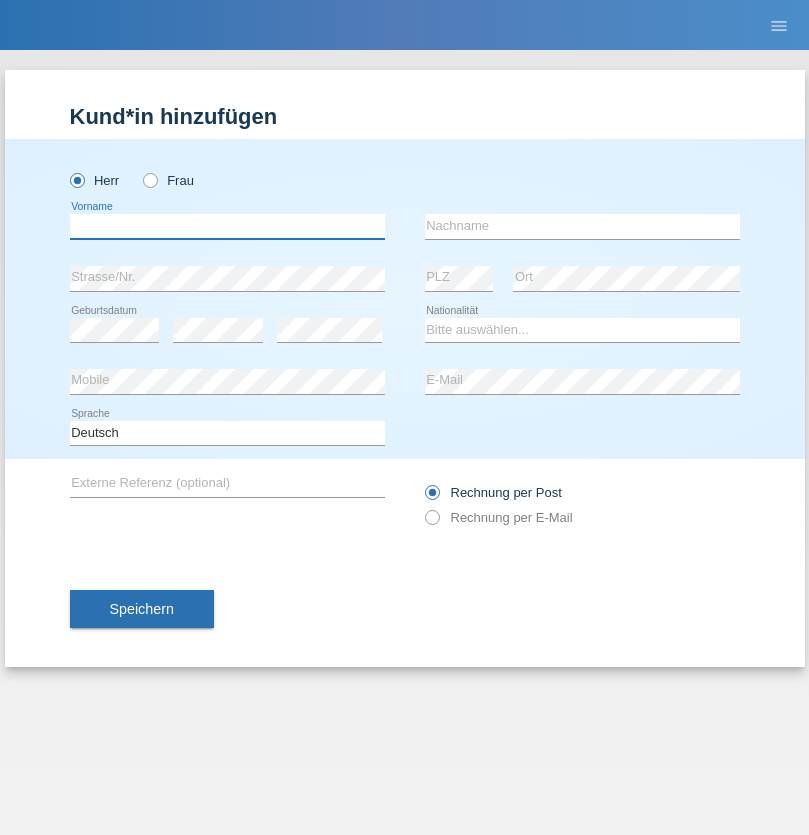click at bounding box center [227, 226] 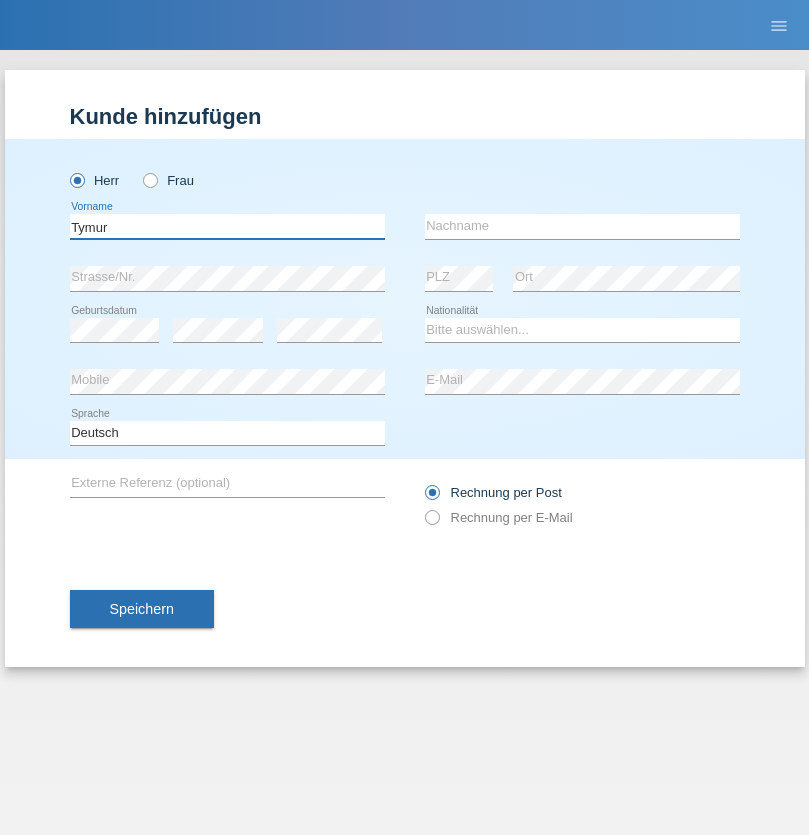 type on "Tymur" 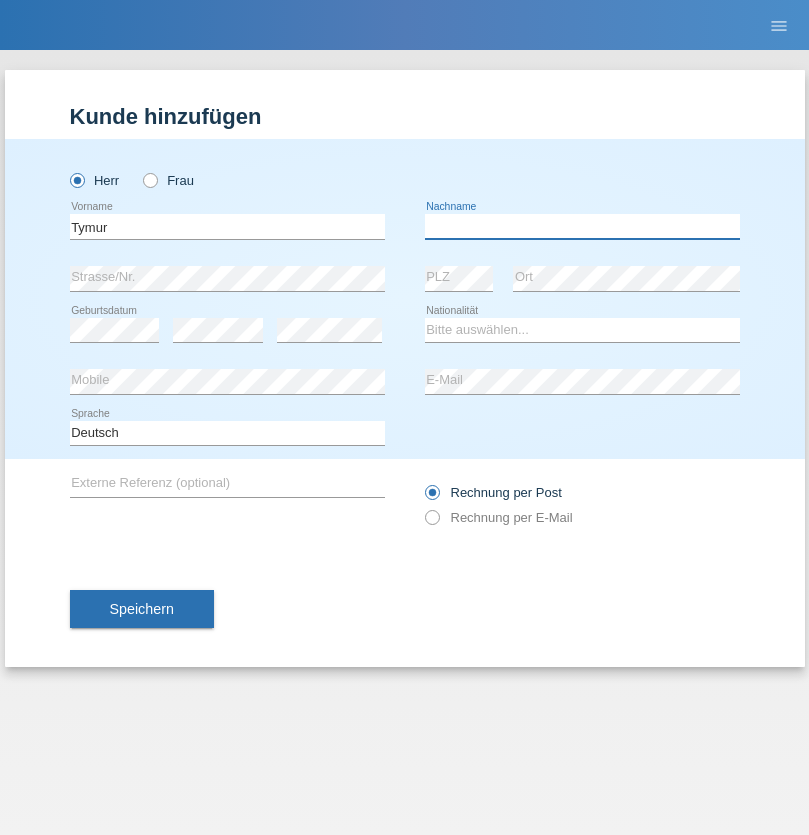 click at bounding box center [582, 226] 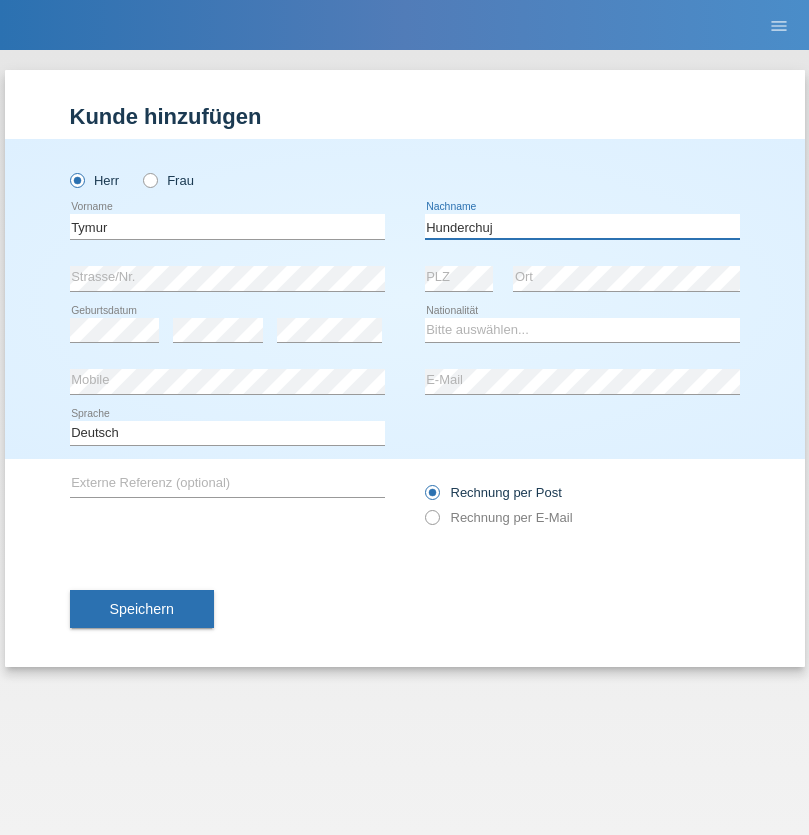 type on "Hunderchuj" 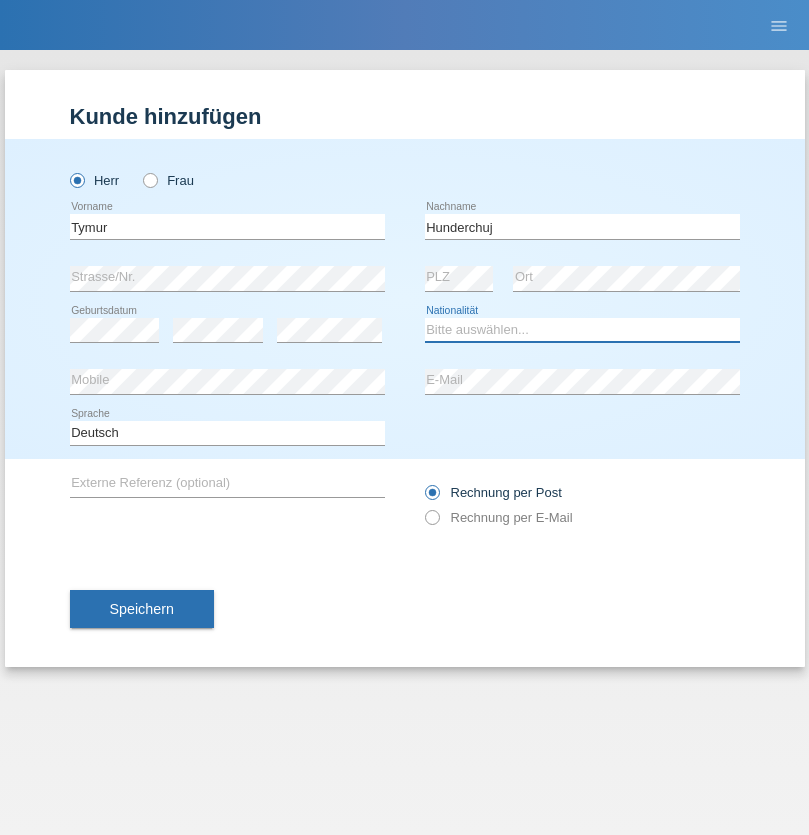 select on "UA" 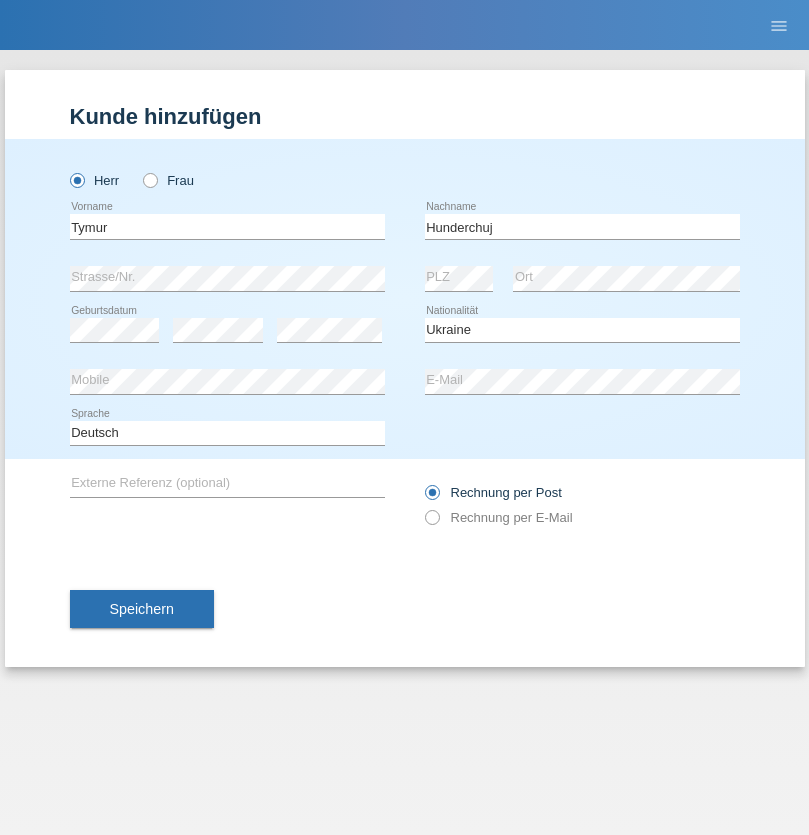 select on "C" 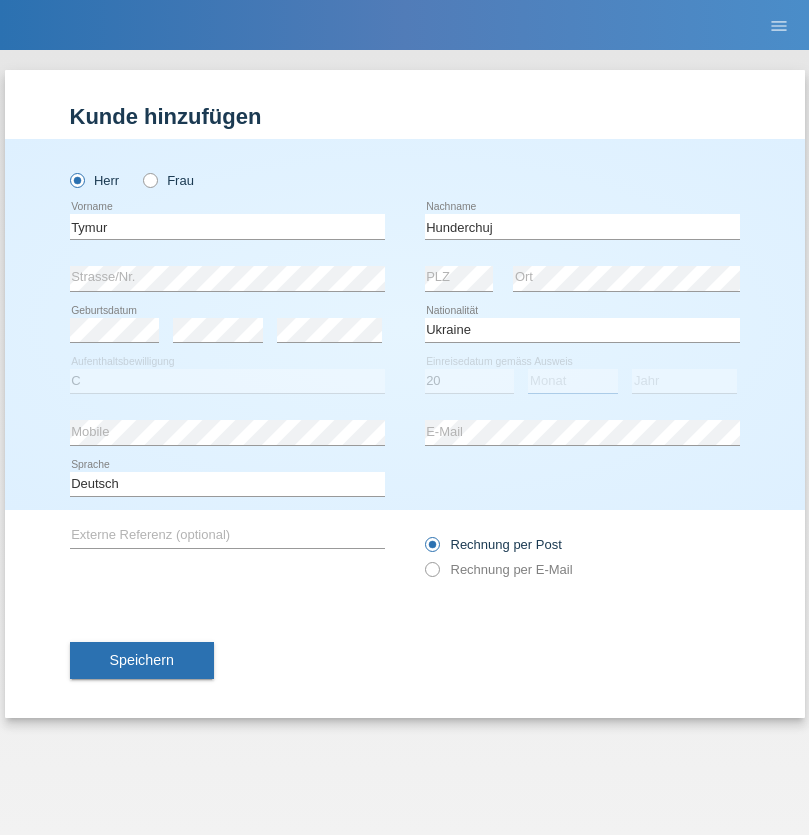 select on "08" 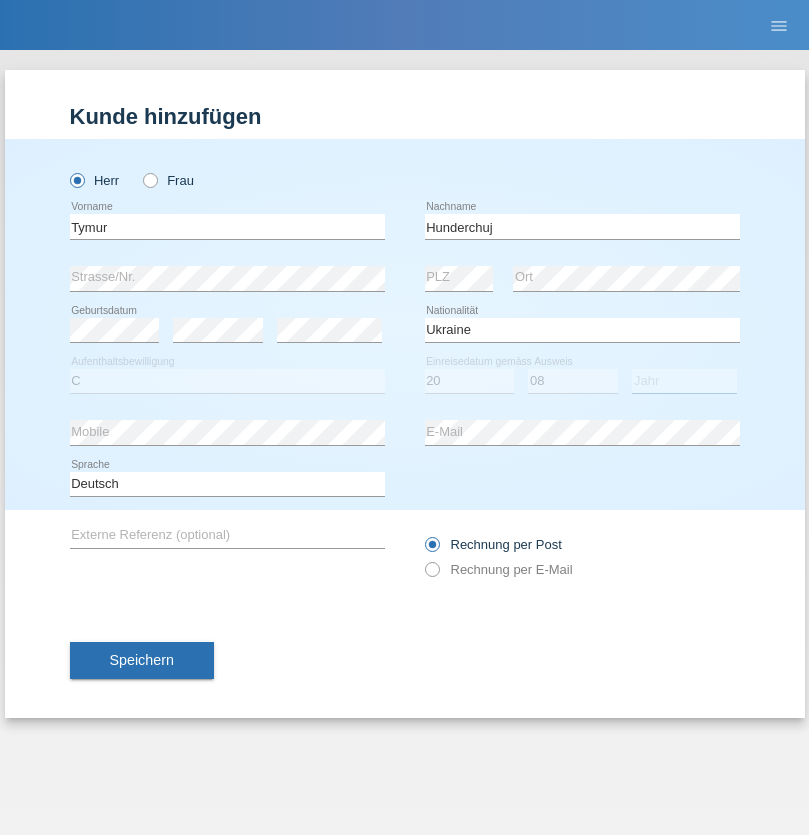 select on "2021" 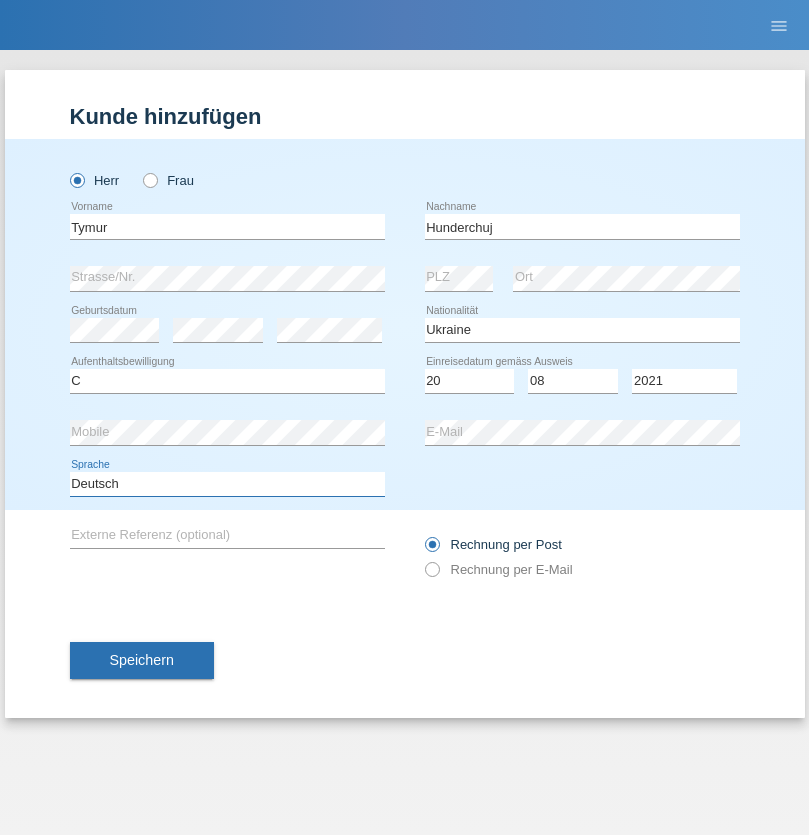 select on "en" 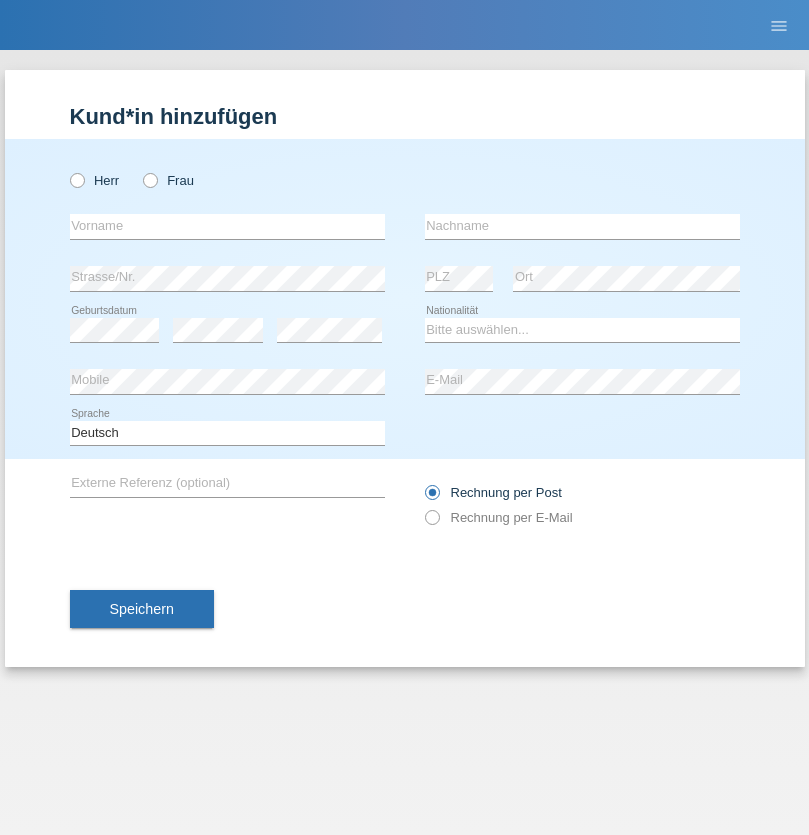 scroll, scrollTop: 0, scrollLeft: 0, axis: both 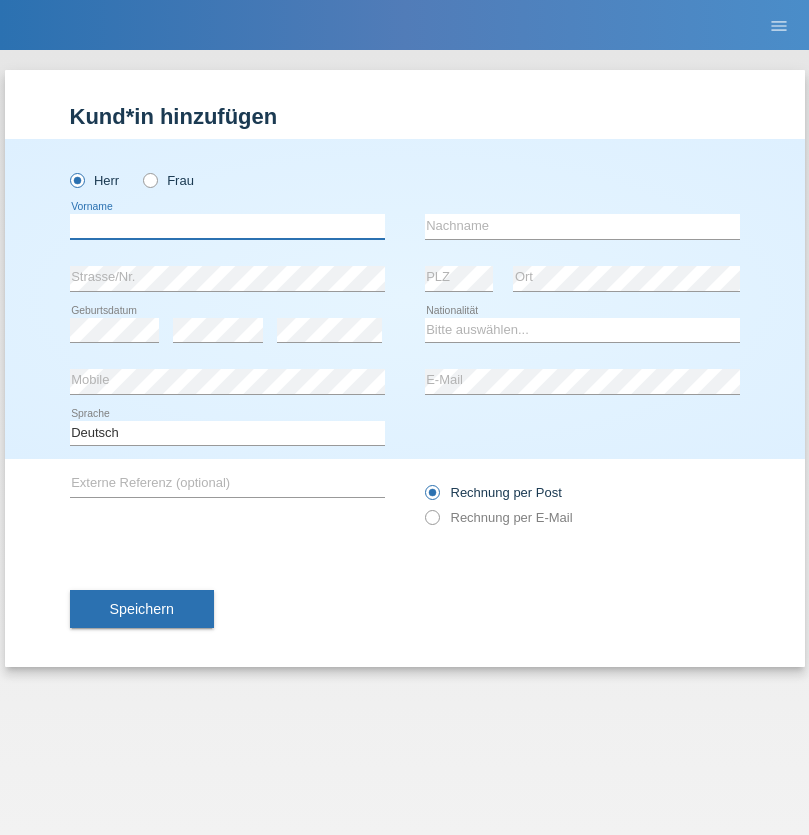 click at bounding box center (227, 226) 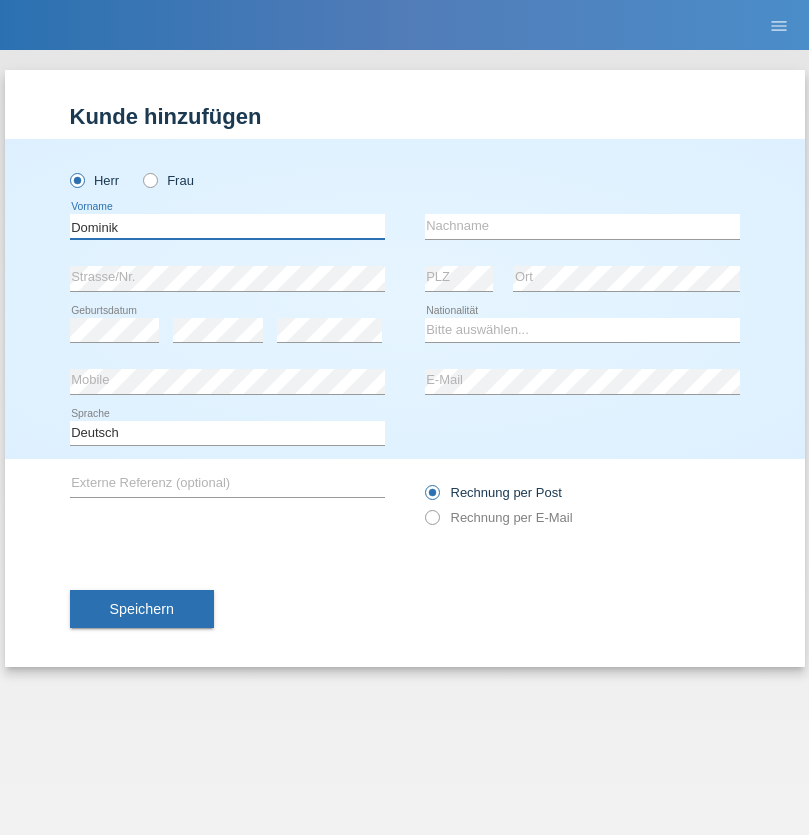 type on "Dominik" 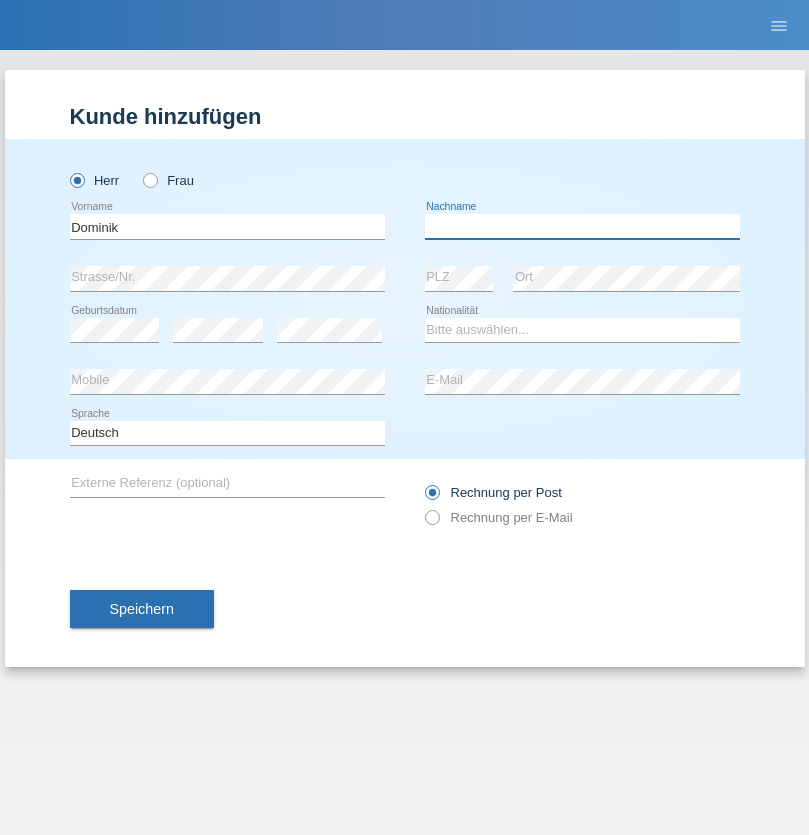 click at bounding box center (582, 226) 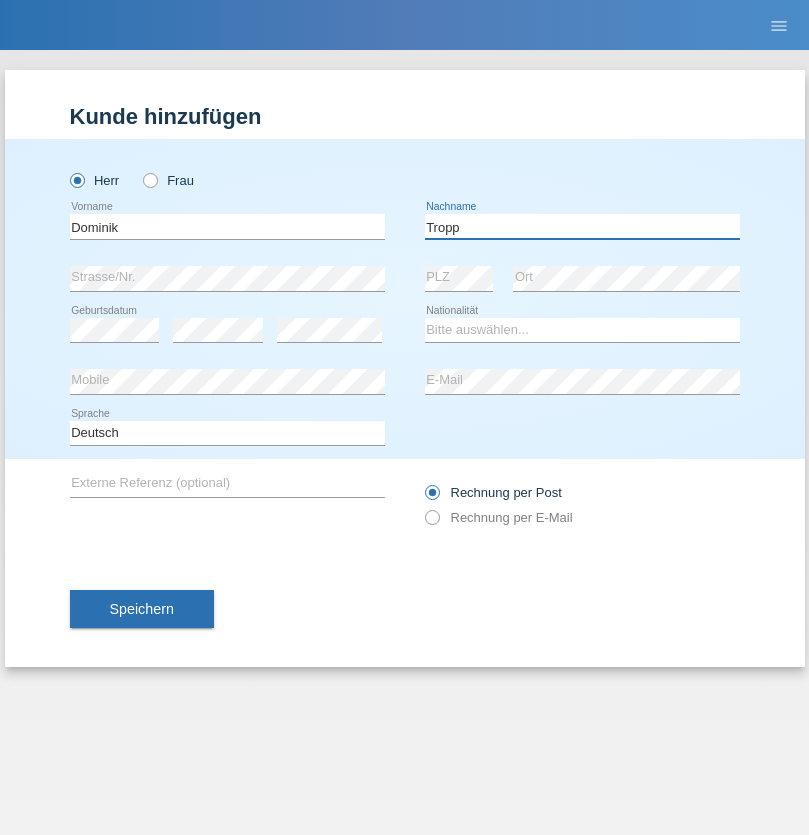 type on "Tropp" 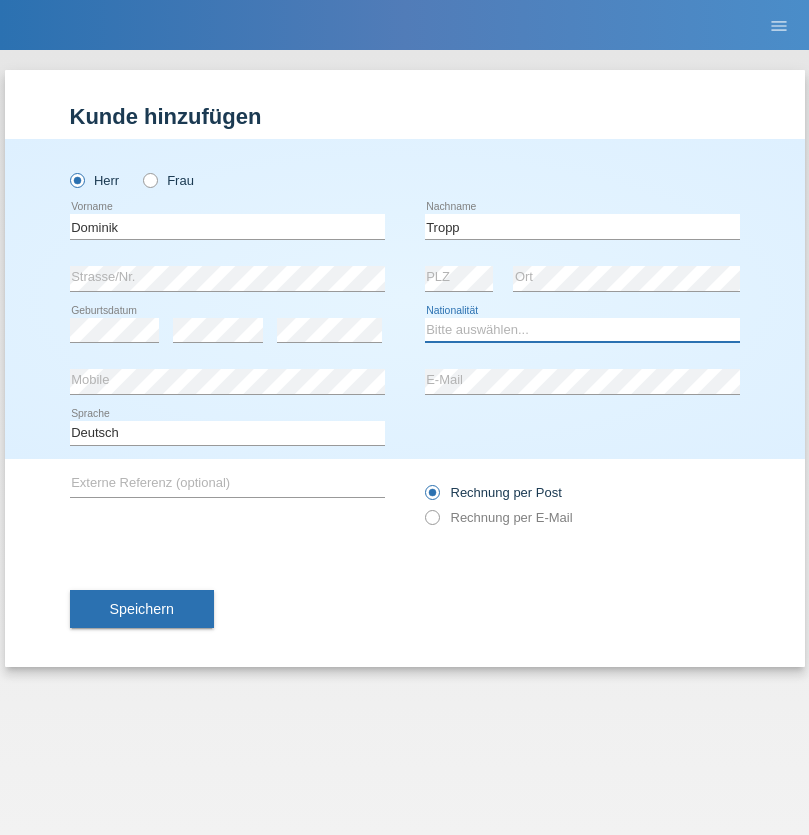 select on "SK" 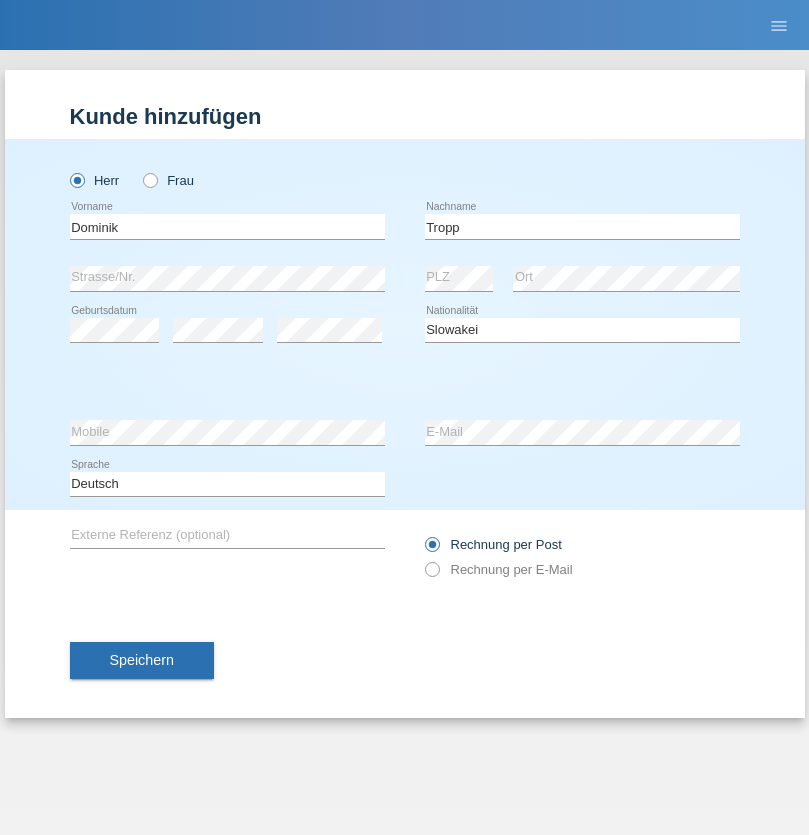 select on "C" 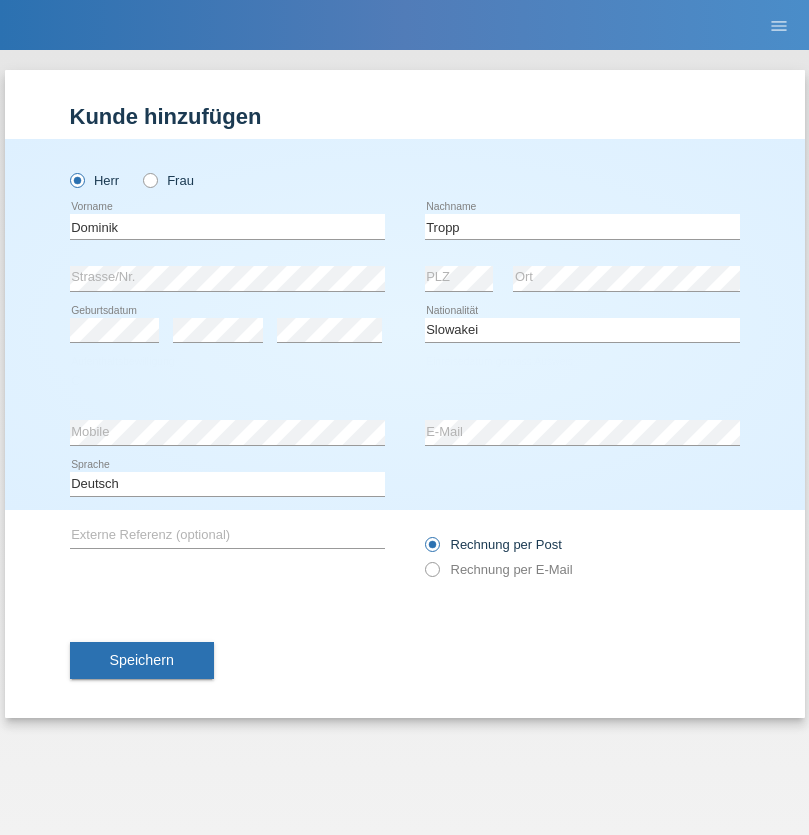 select on "09" 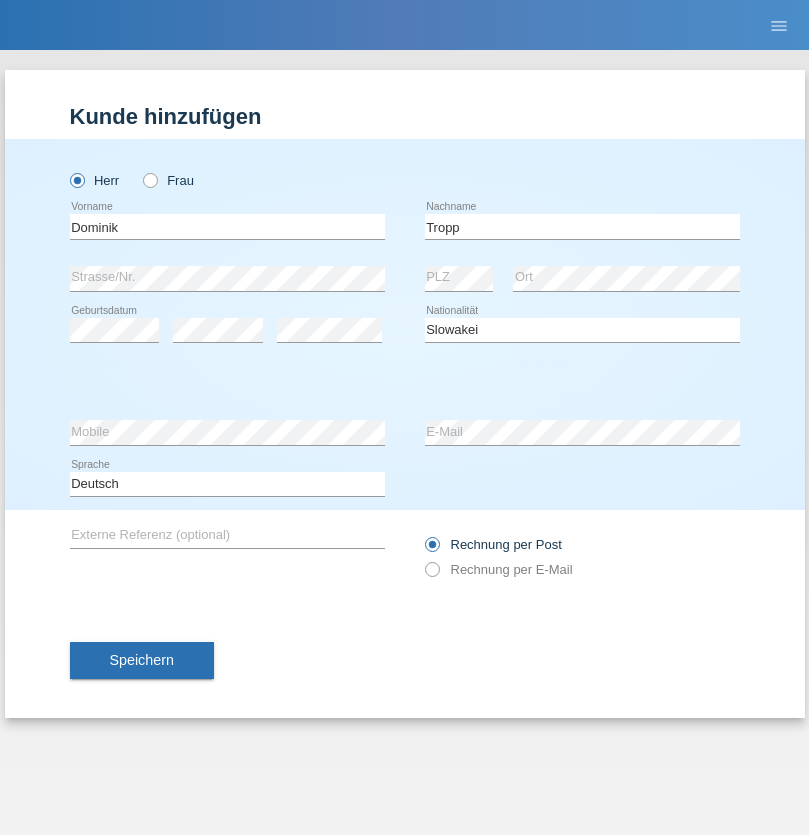 select on "08" 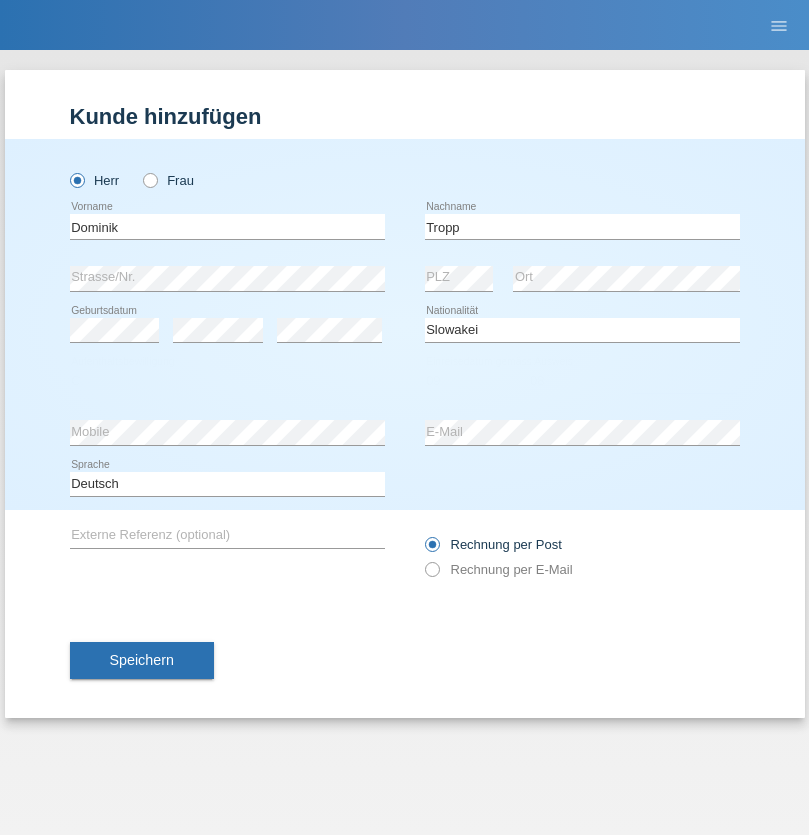 select on "2021" 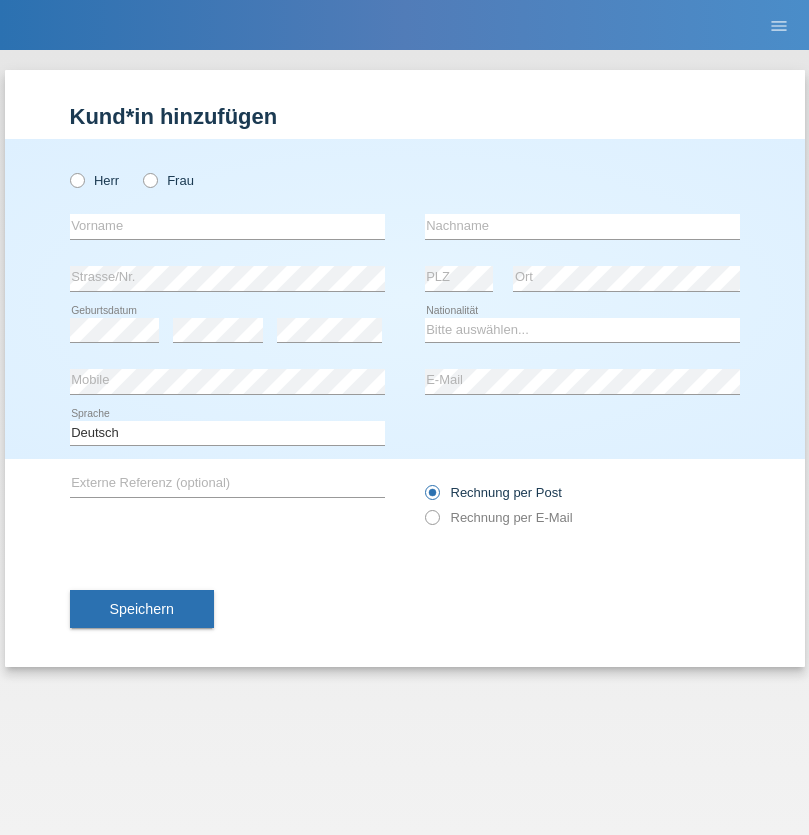scroll, scrollTop: 0, scrollLeft: 0, axis: both 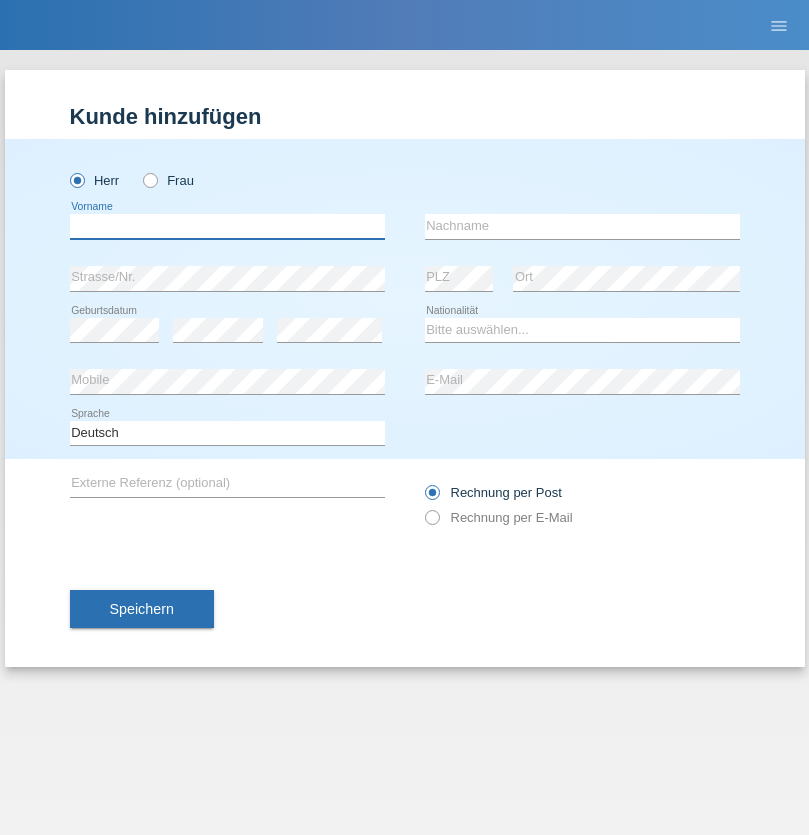 click at bounding box center [227, 226] 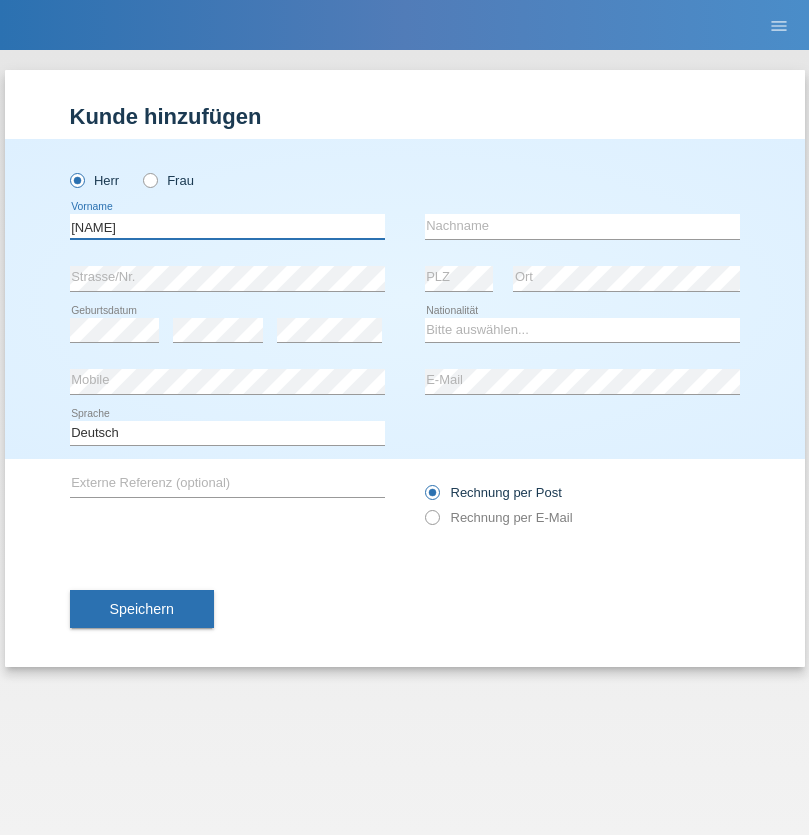 type on "[NAME]" 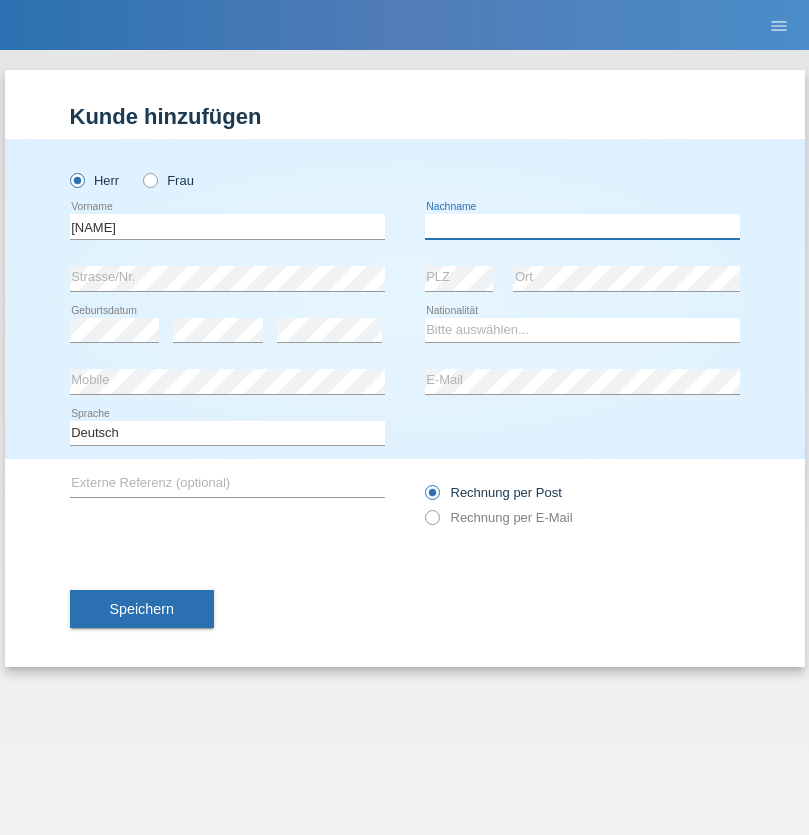 click at bounding box center (582, 226) 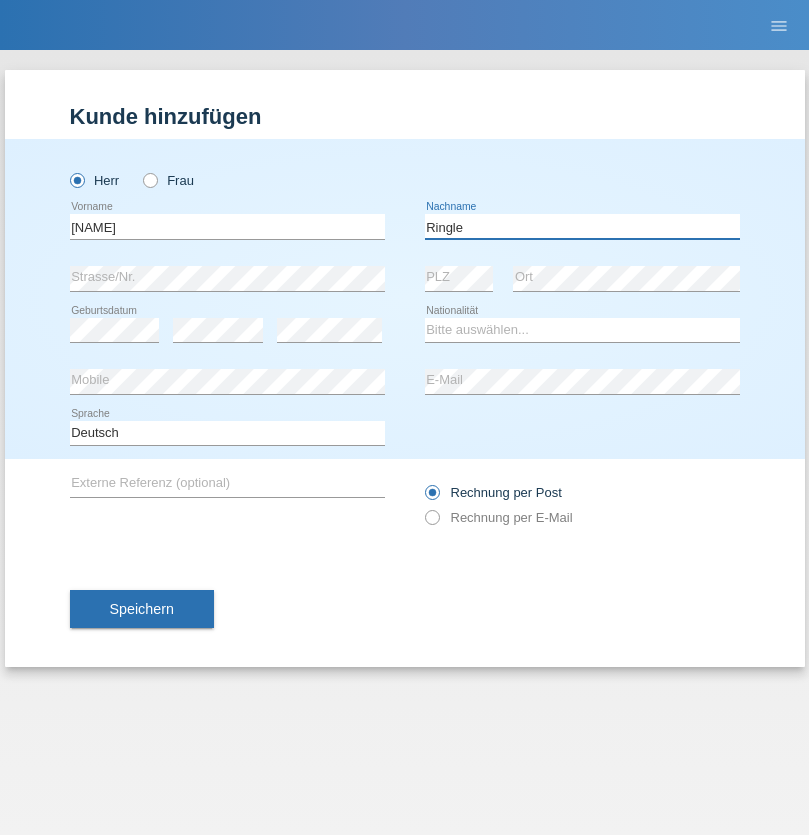 type on "Ringle" 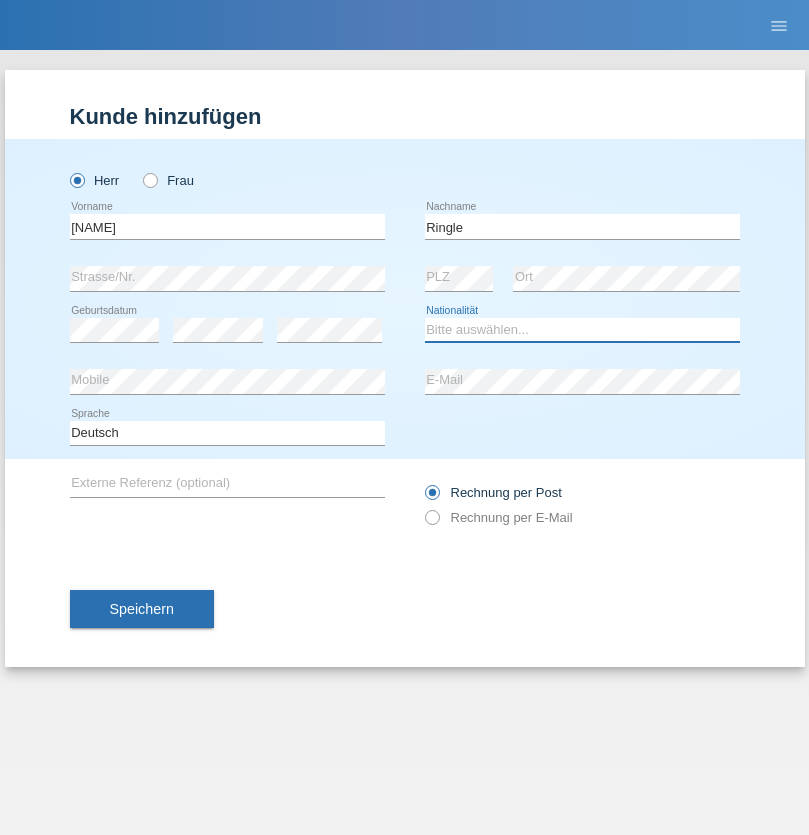 select on "DE" 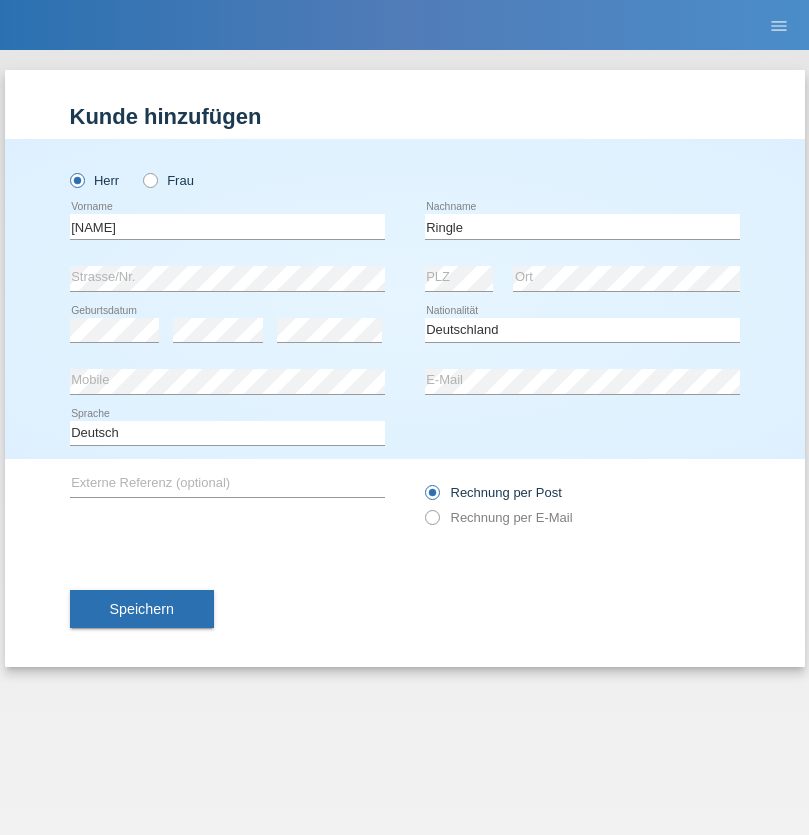 select on "C" 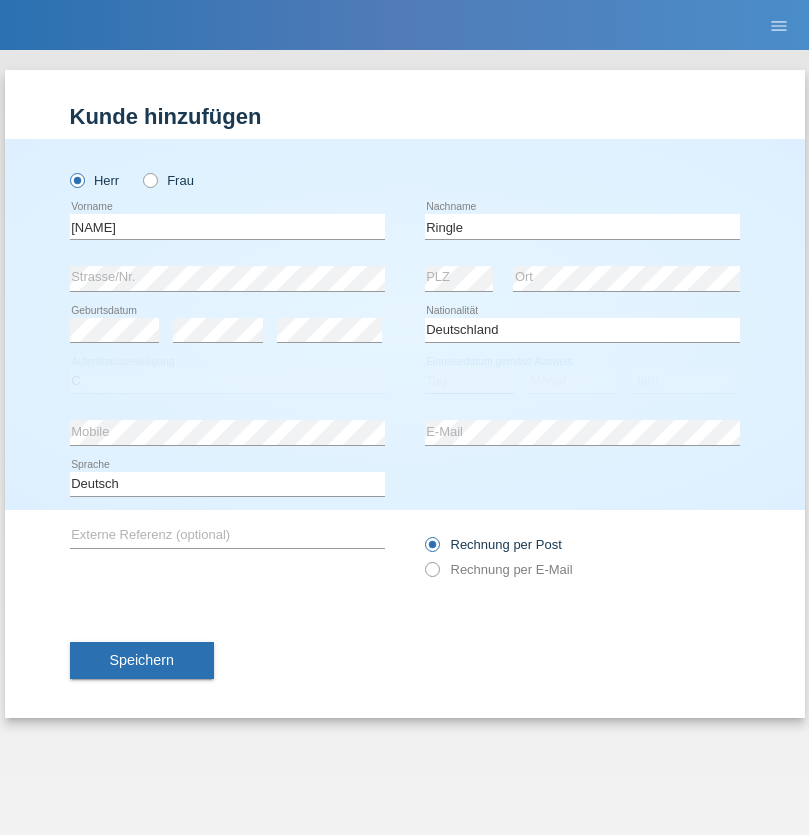 select on "06" 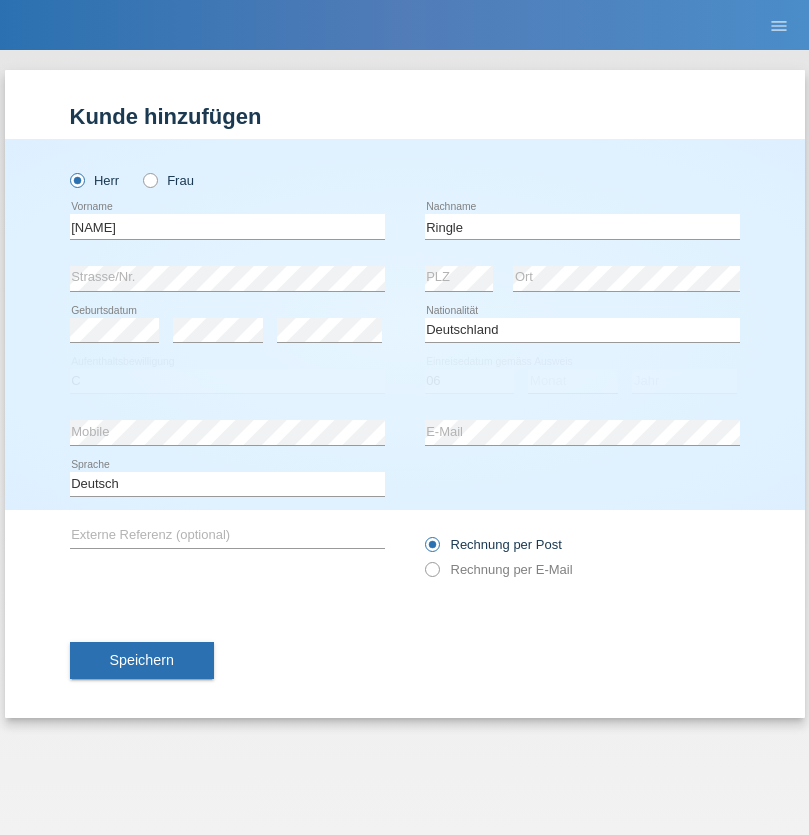 select on "01" 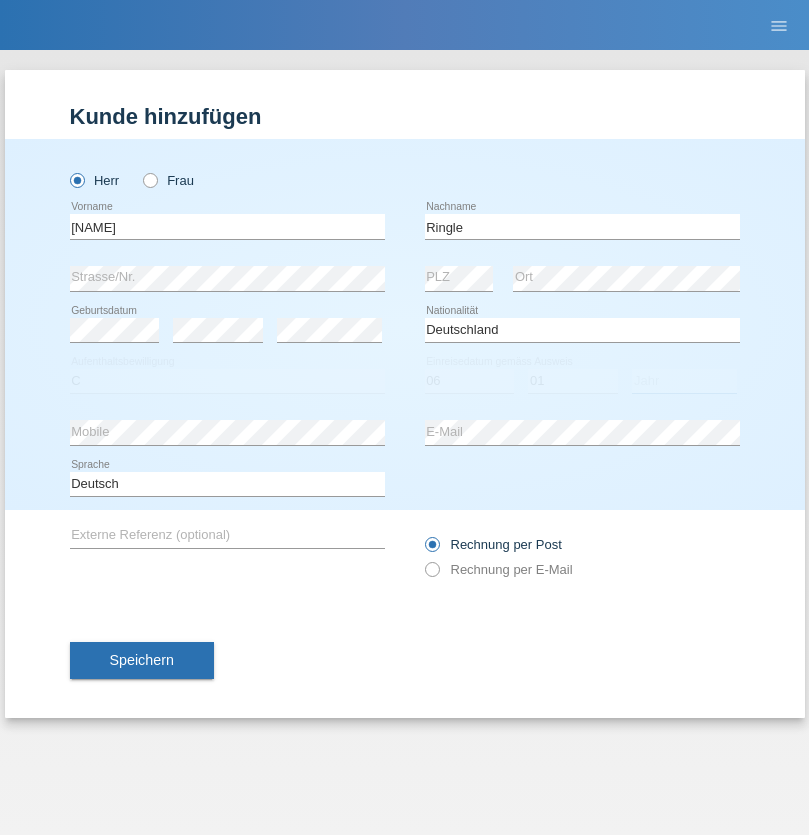 select on "2021" 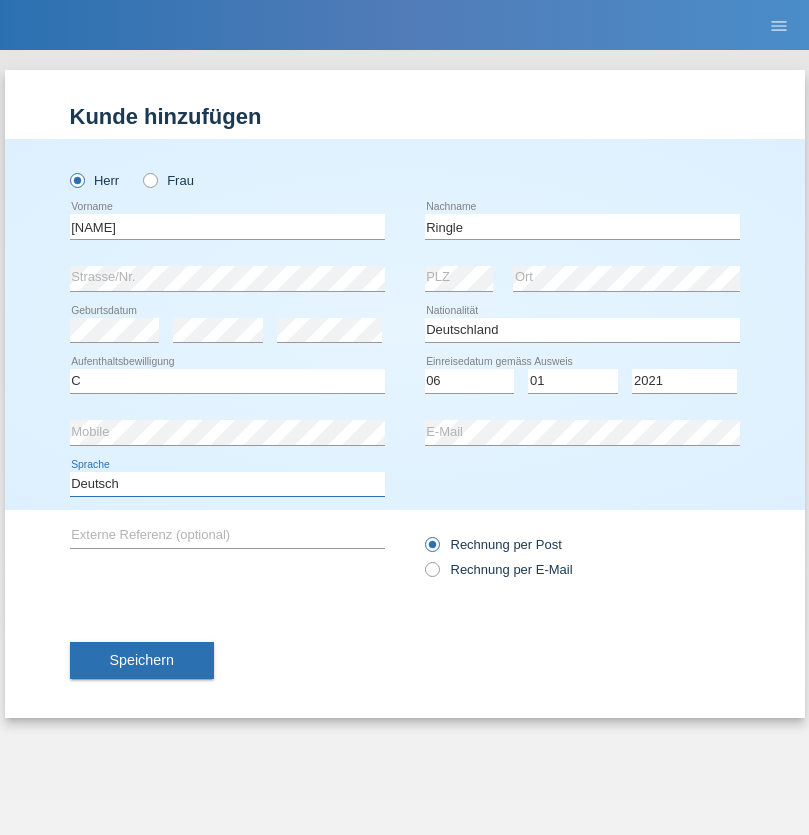 select on "en" 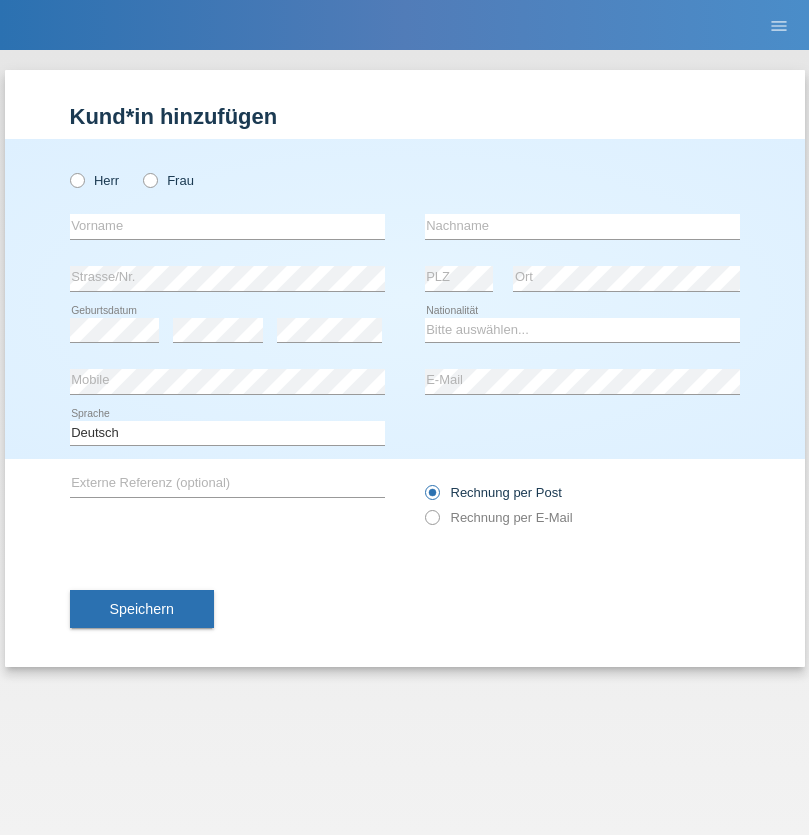 scroll, scrollTop: 0, scrollLeft: 0, axis: both 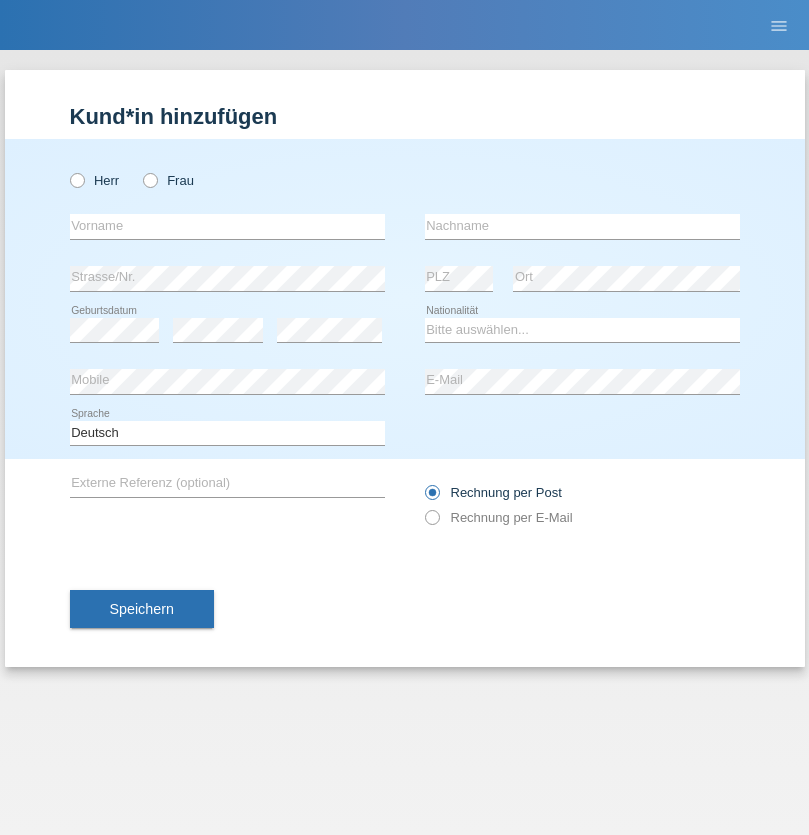 radio on "true" 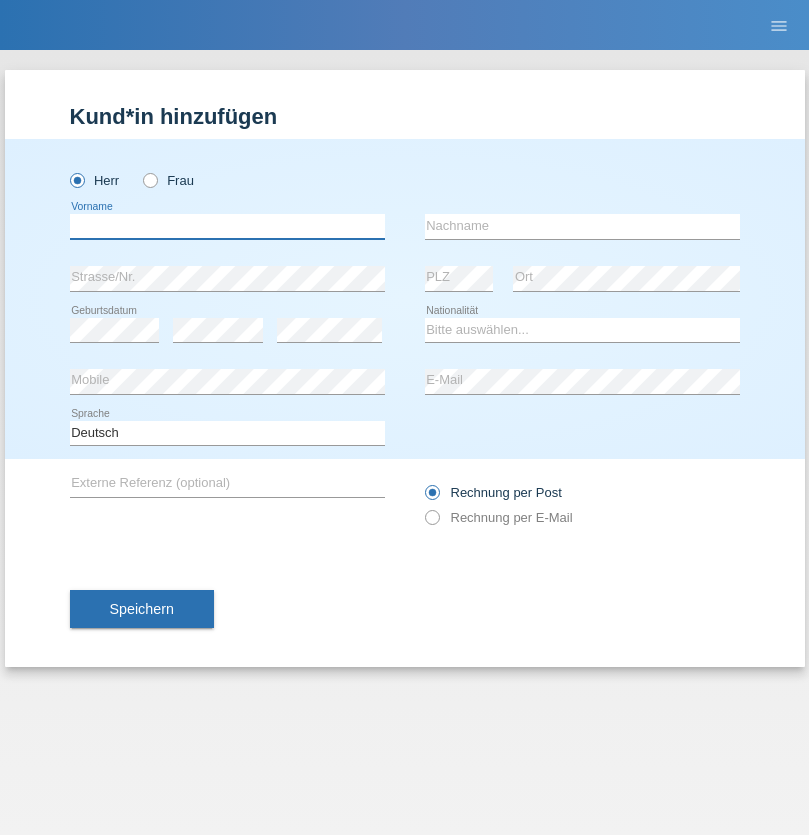 click at bounding box center [227, 226] 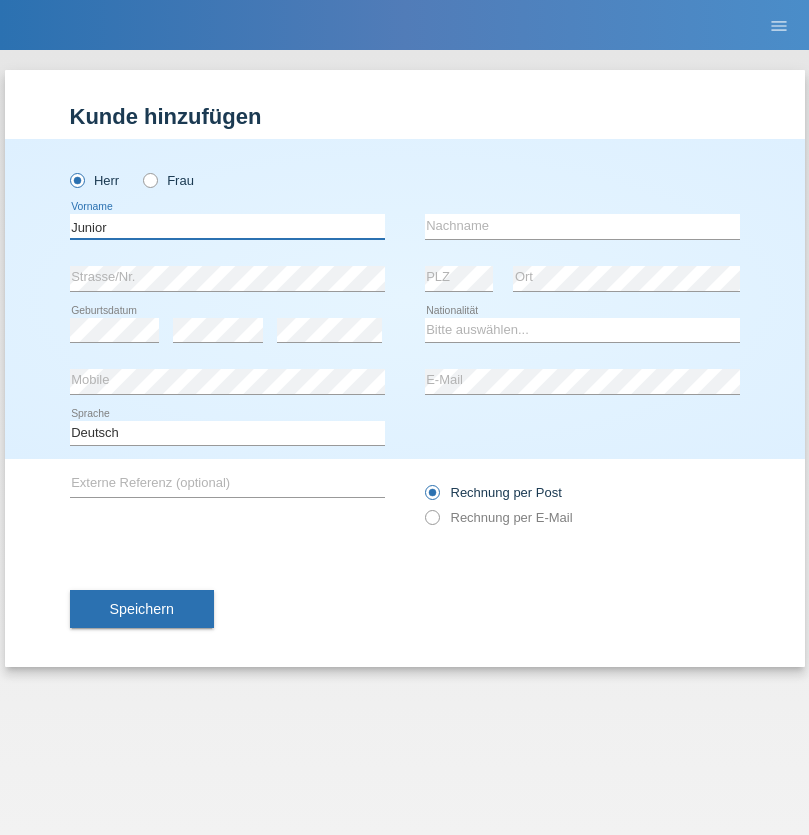 type on "Junior" 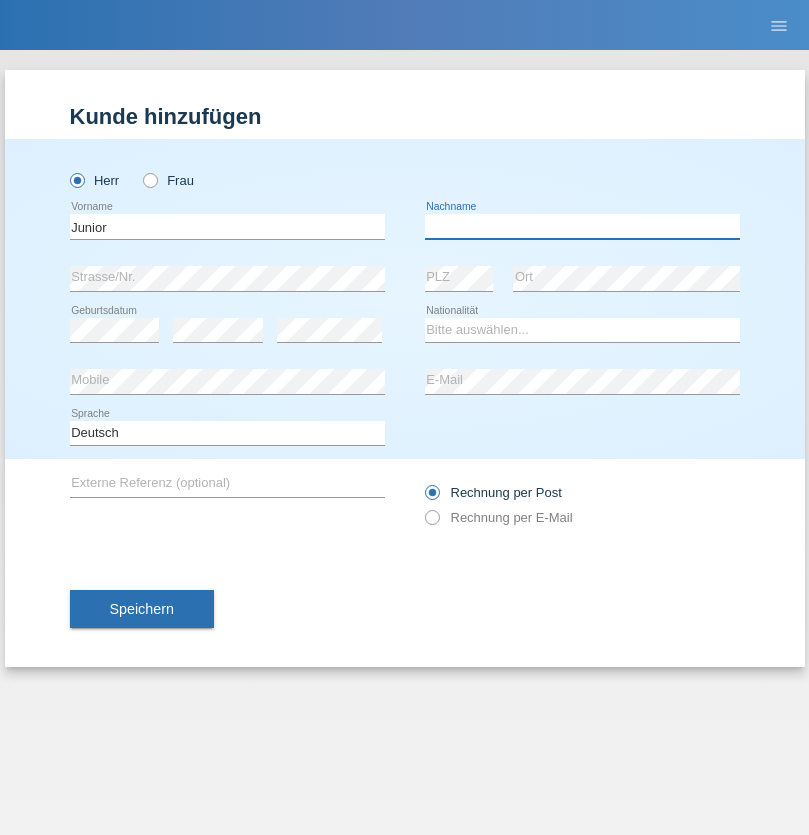 click at bounding box center (582, 226) 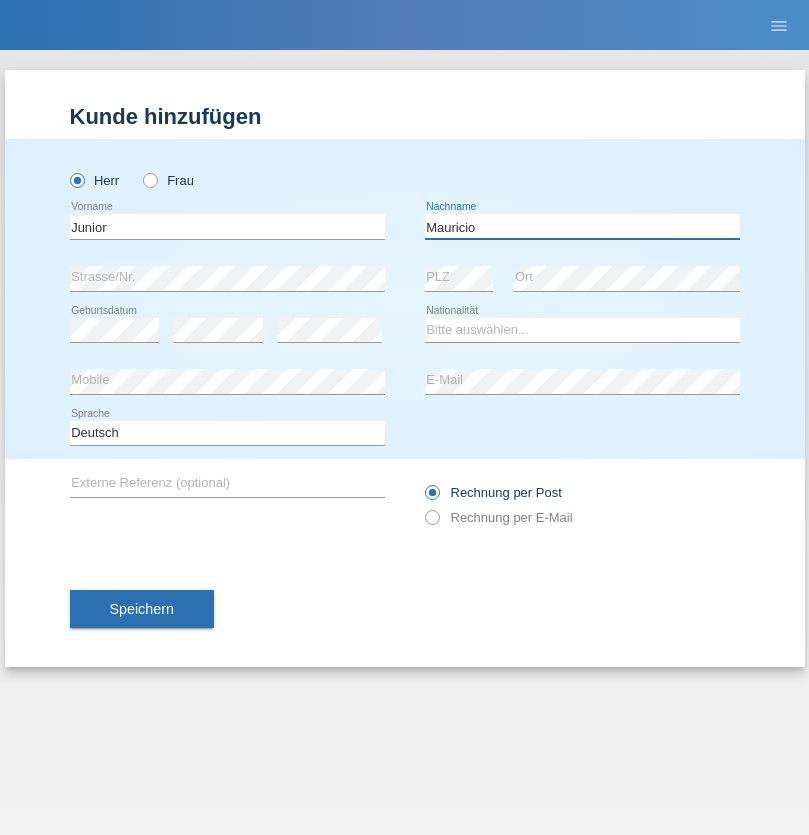 type on "Mauricio" 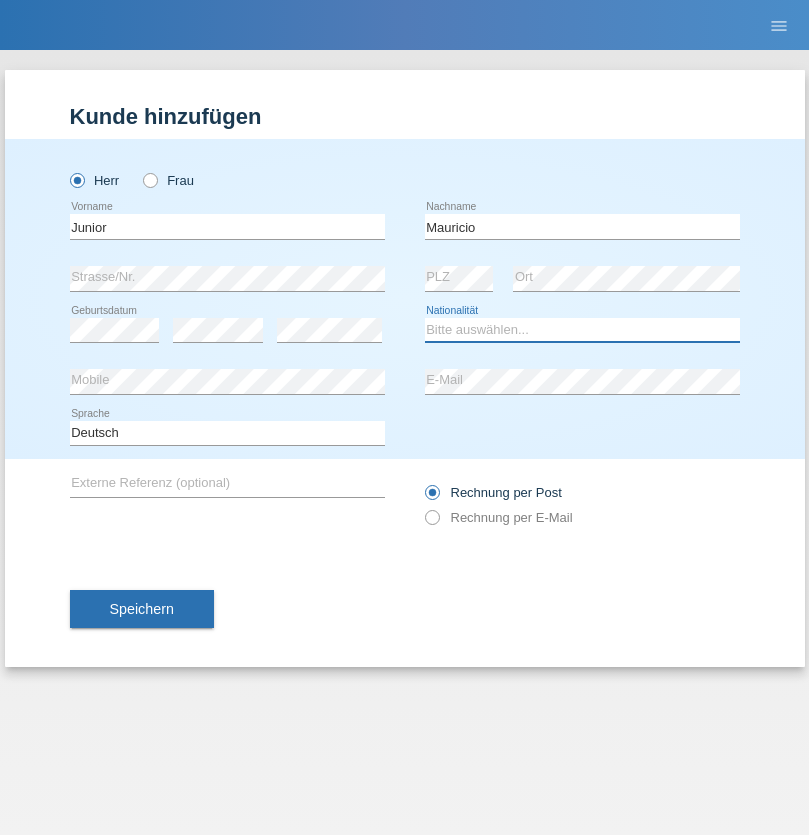 select on "CH" 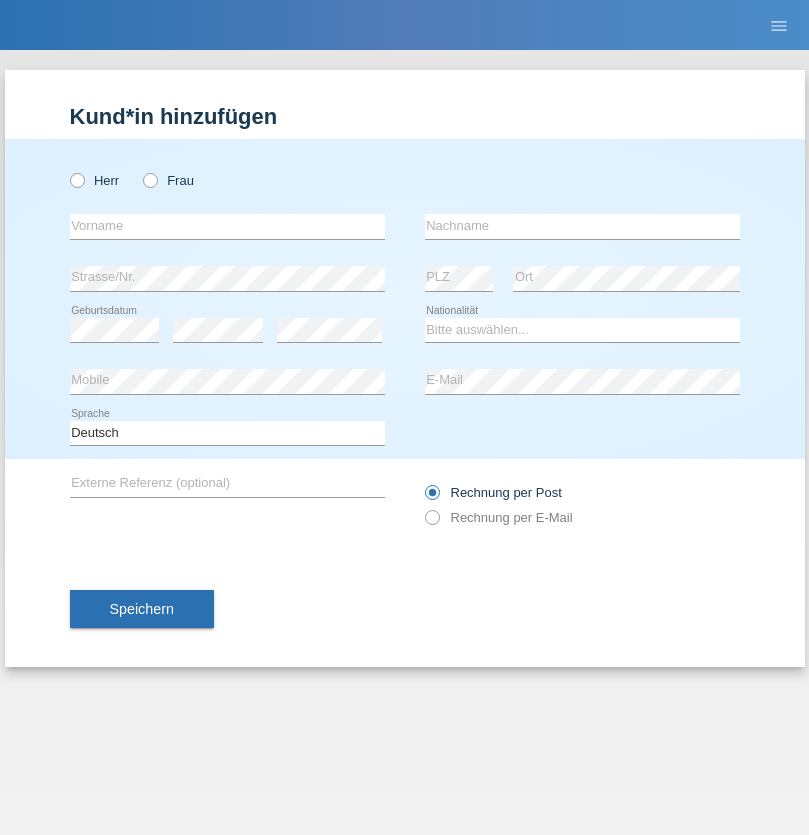 scroll, scrollTop: 0, scrollLeft: 0, axis: both 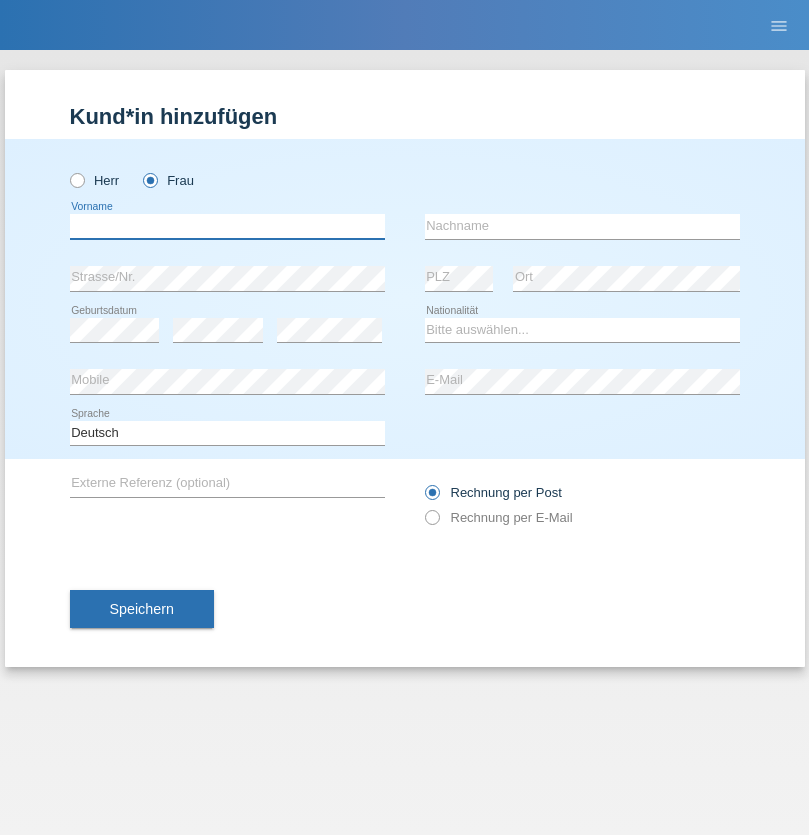 click at bounding box center (227, 226) 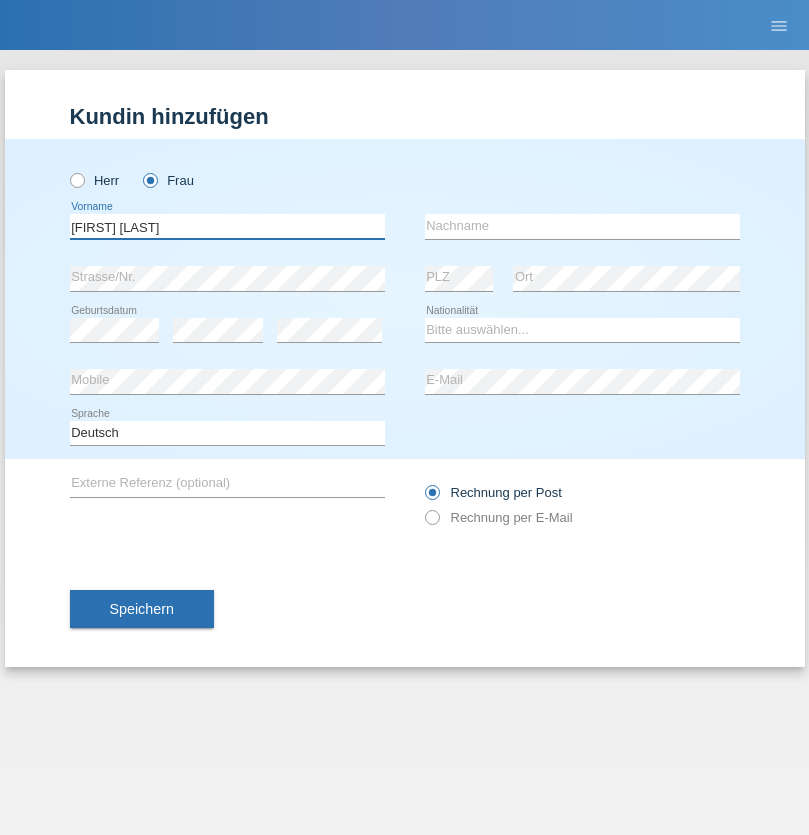 type on "Maria Fernanda" 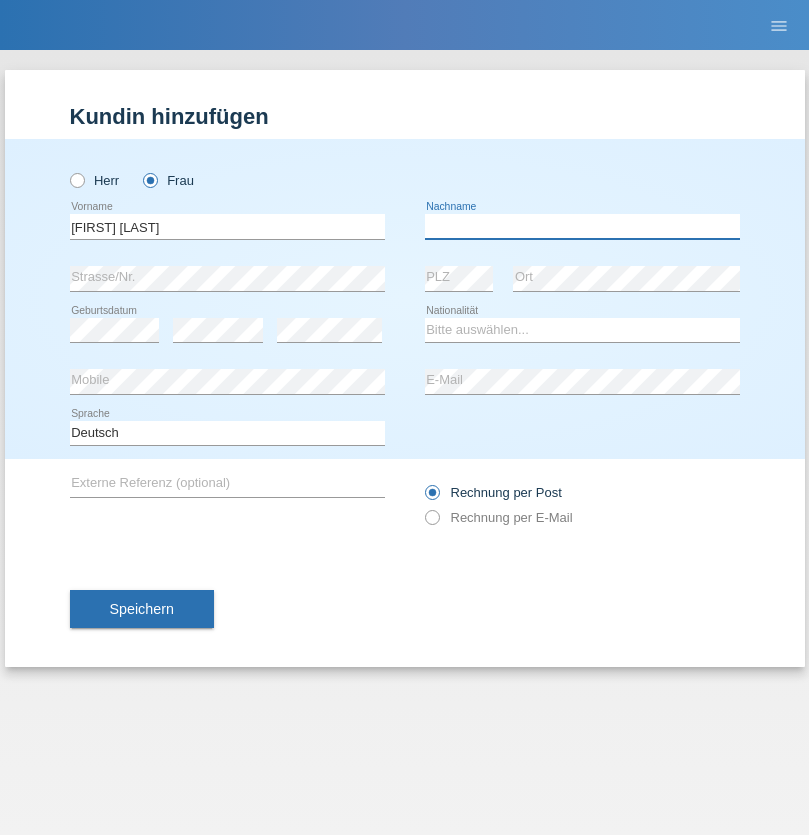 click at bounding box center (582, 226) 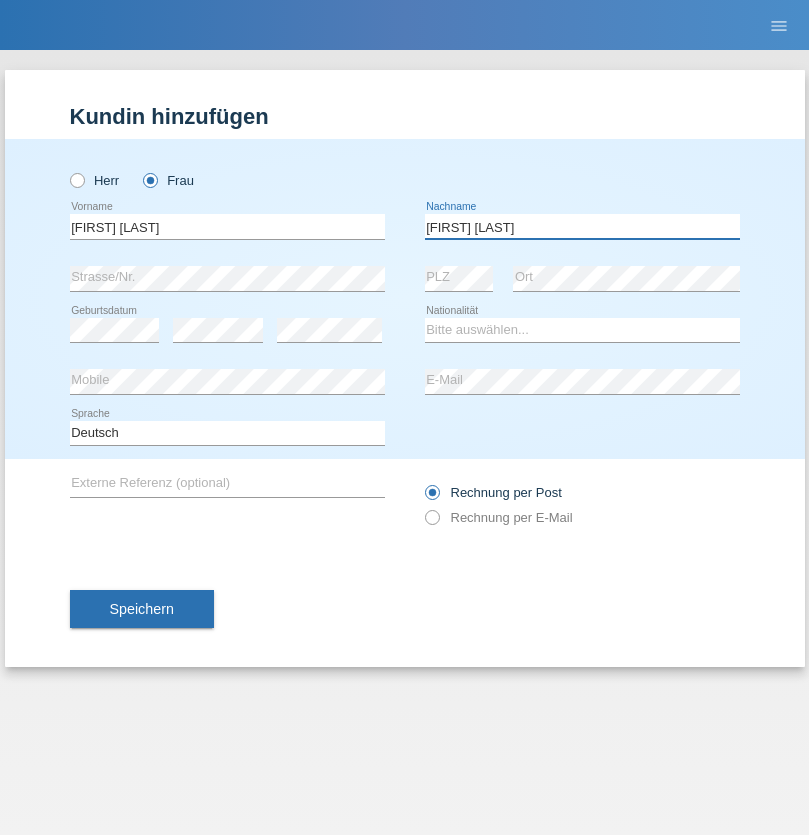 type on "Knusel Campillo" 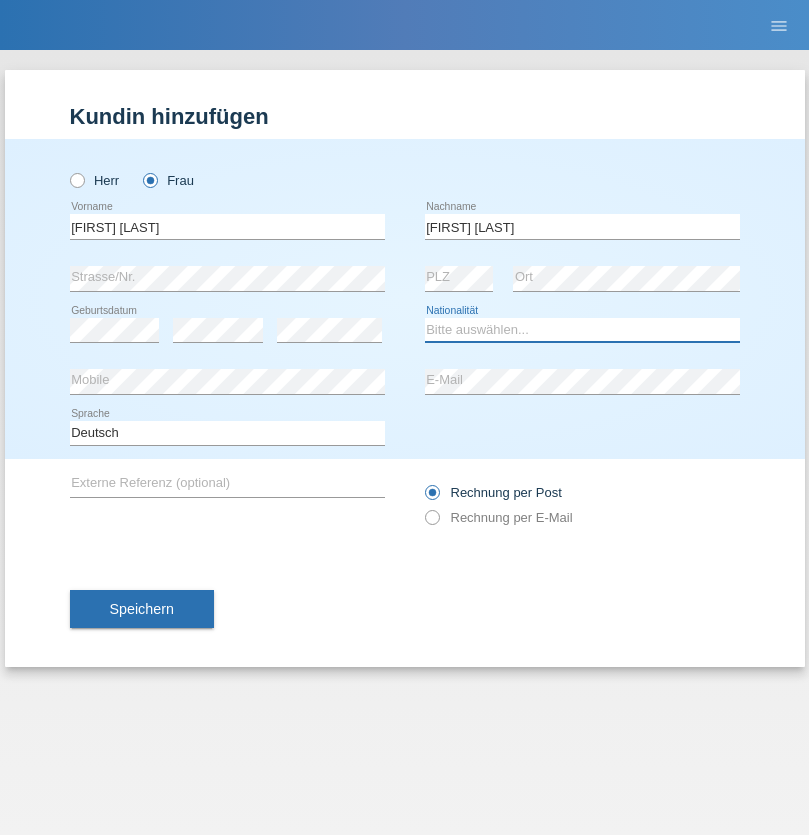 select on "CH" 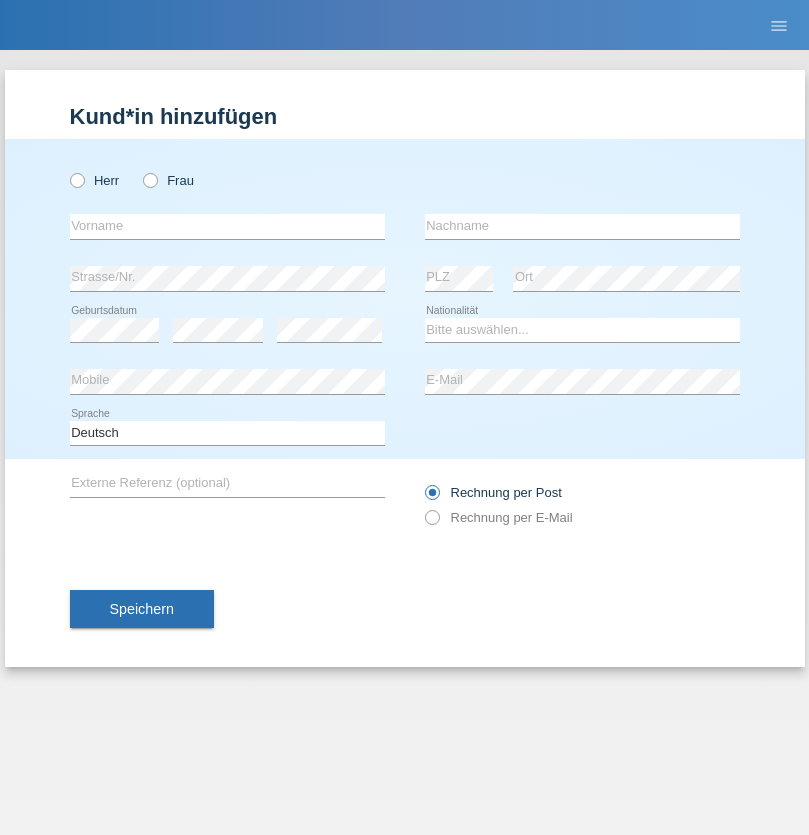 scroll, scrollTop: 0, scrollLeft: 0, axis: both 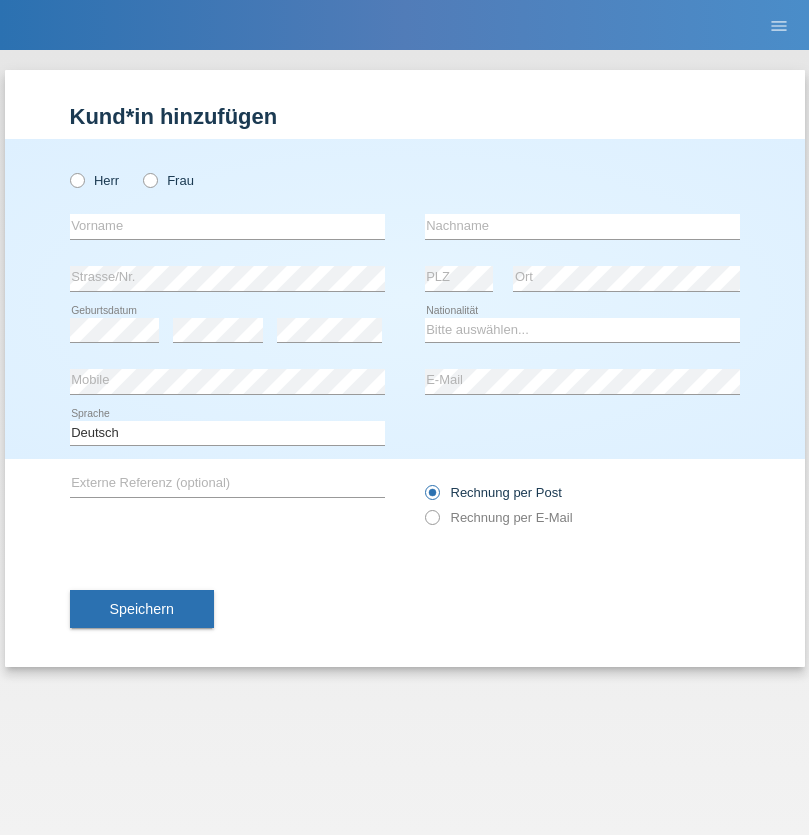 radio on "true" 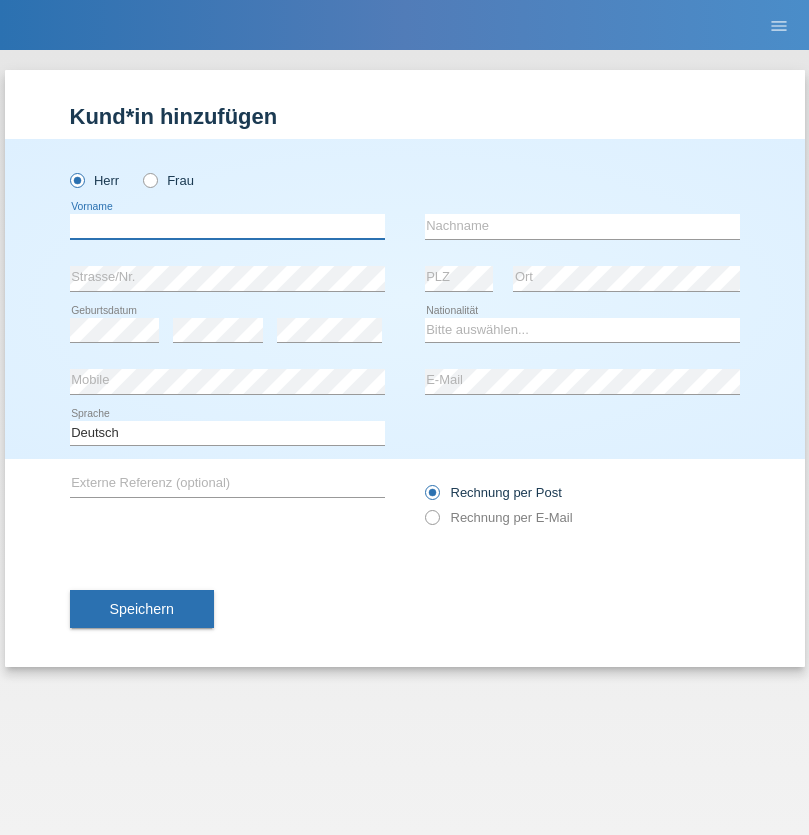 click at bounding box center [227, 226] 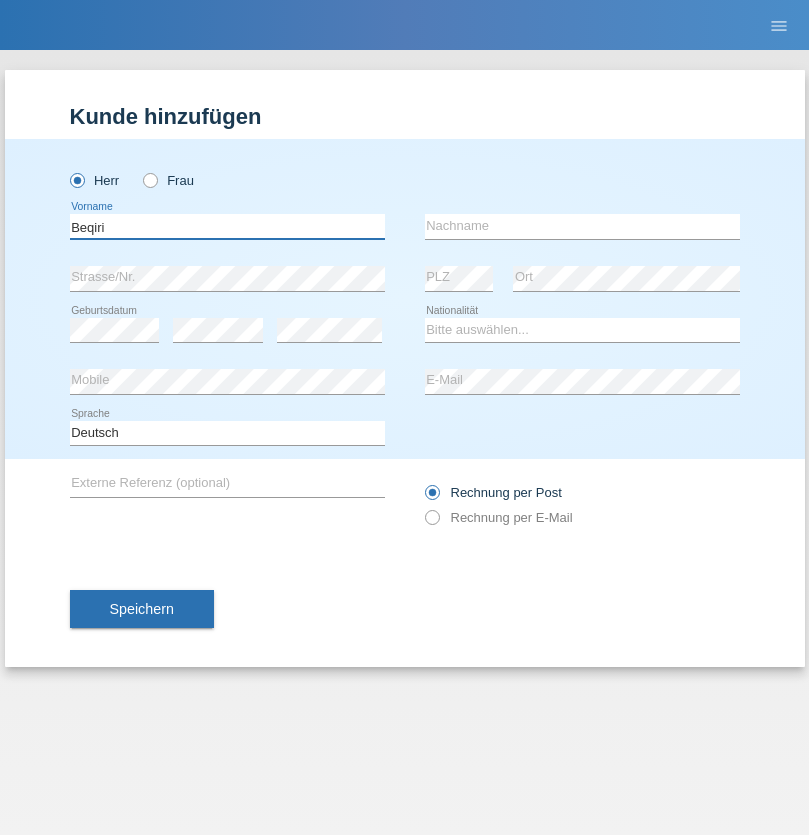 type on "Beqiri" 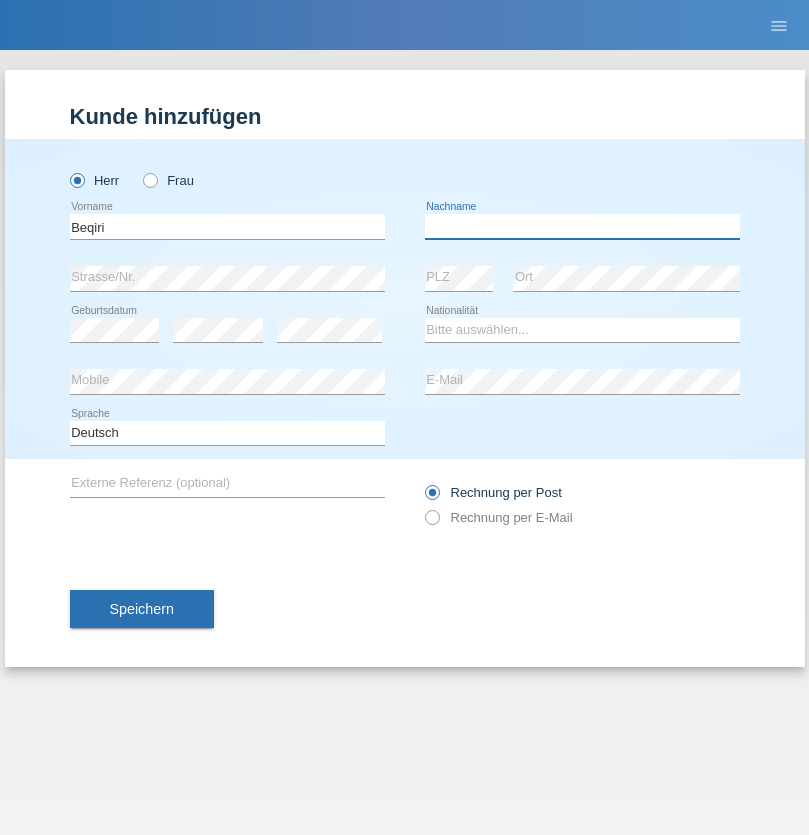 click at bounding box center (582, 226) 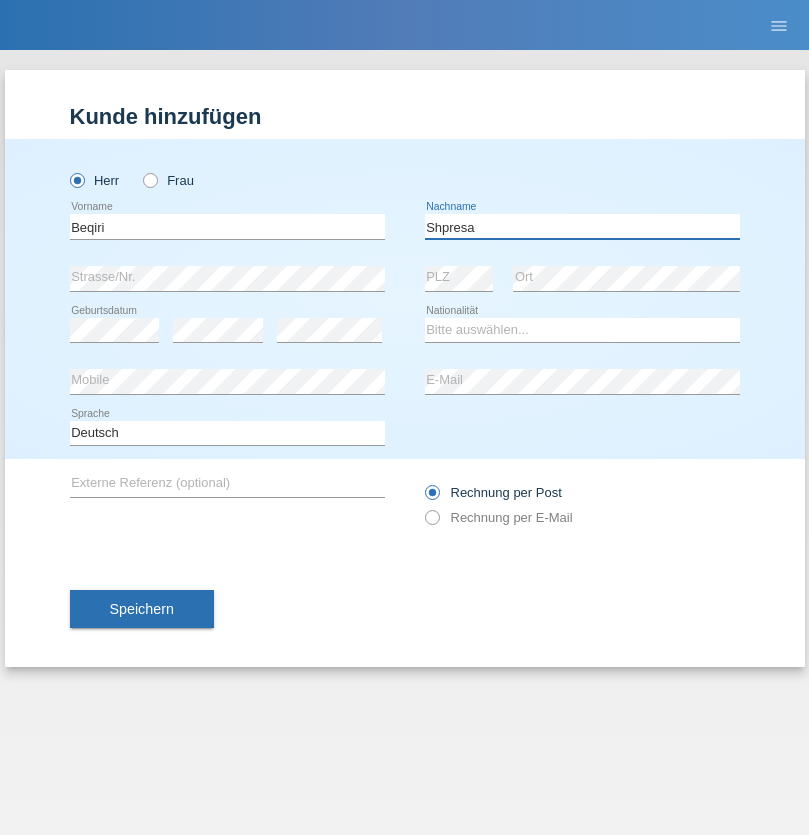 type on "Shpresa" 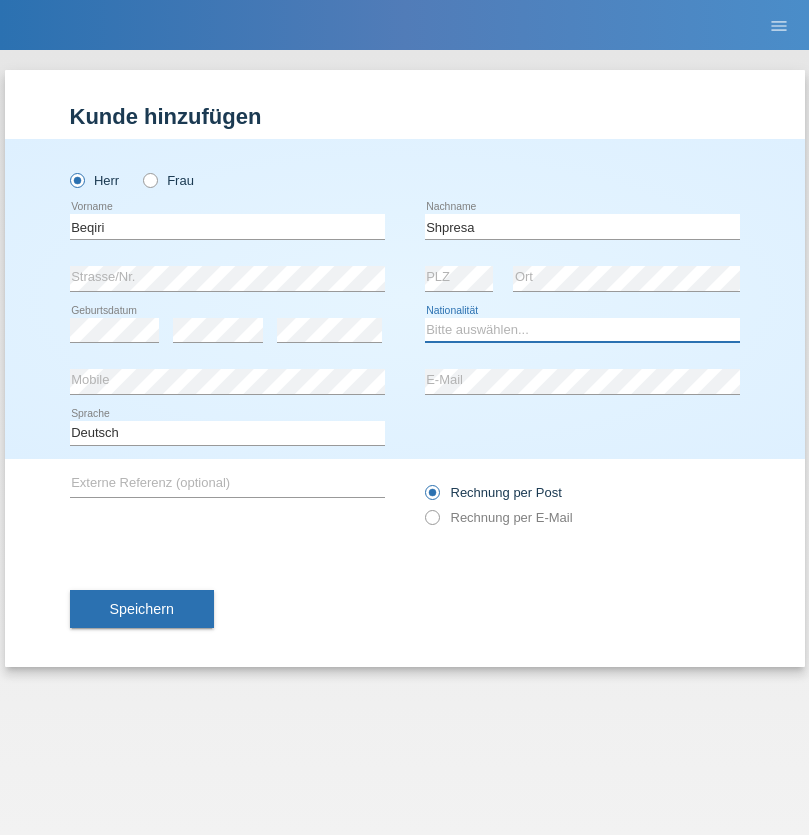 select on "XK" 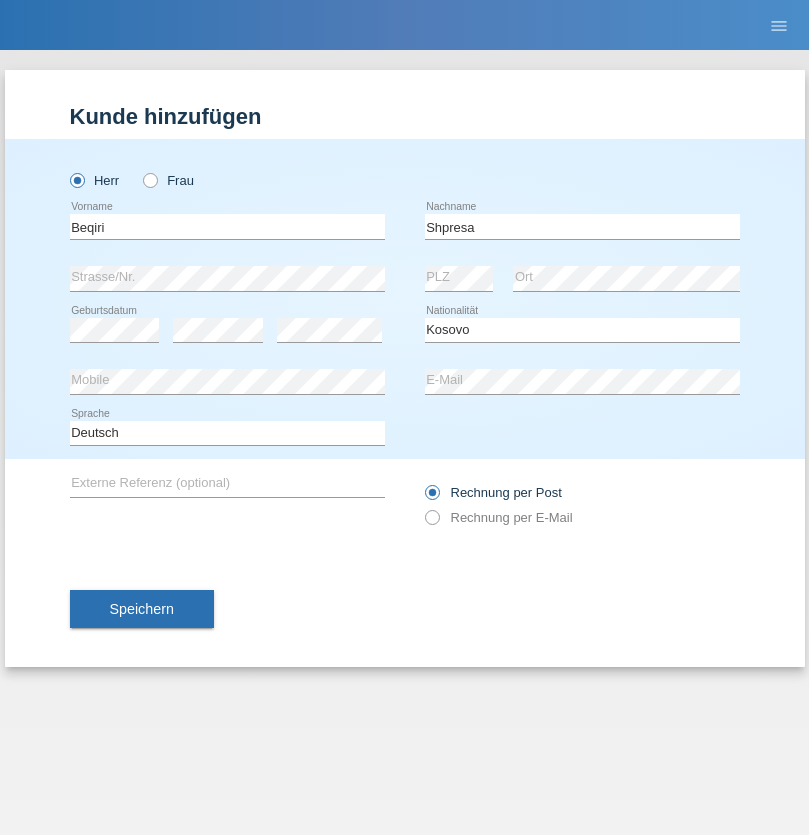 select on "C" 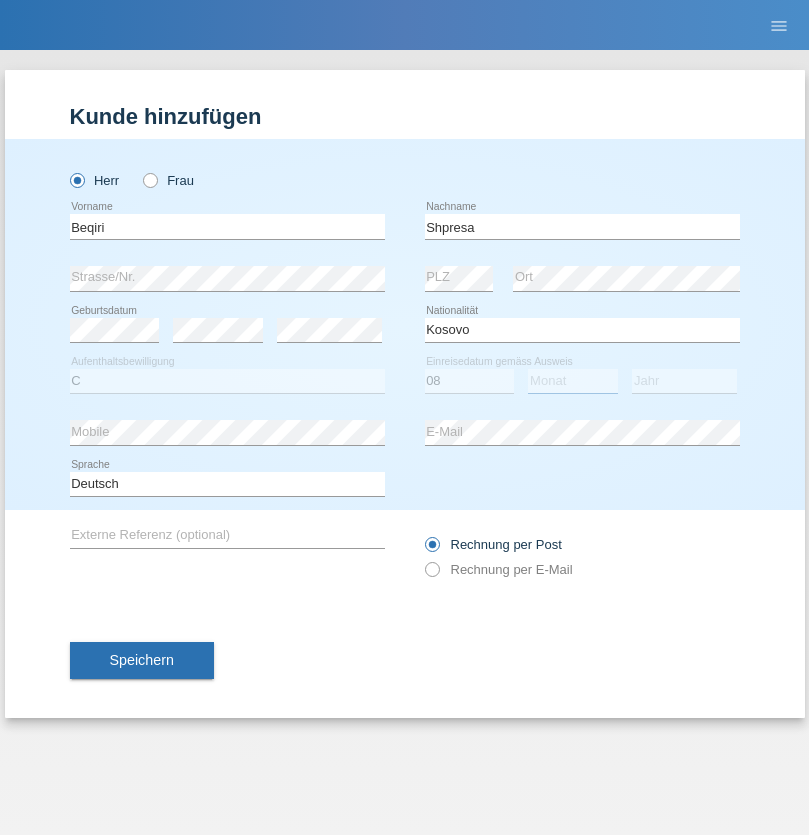 select on "02" 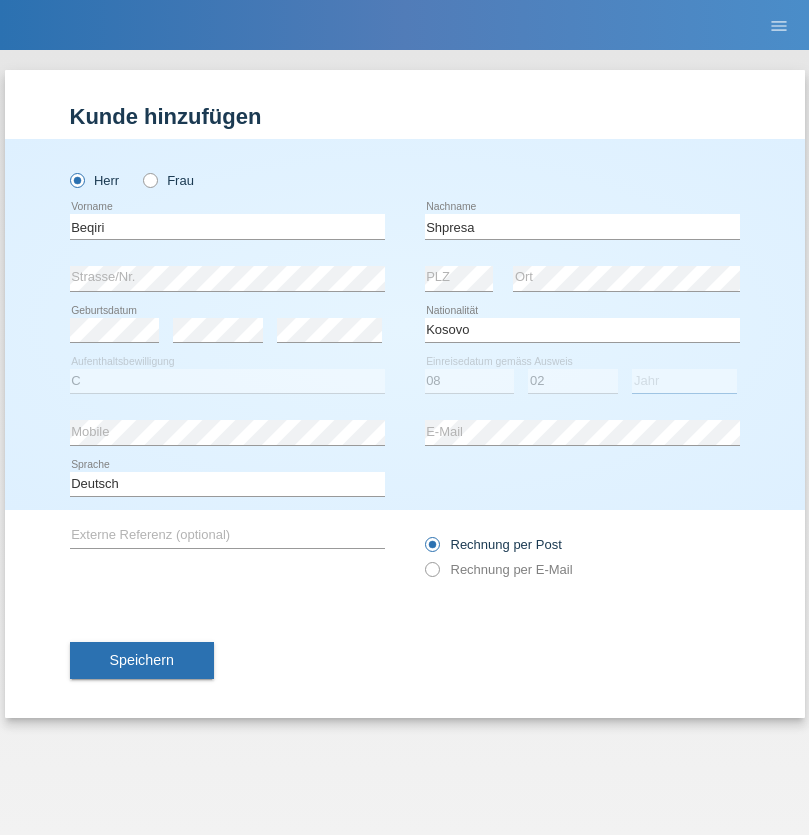 select on "1979" 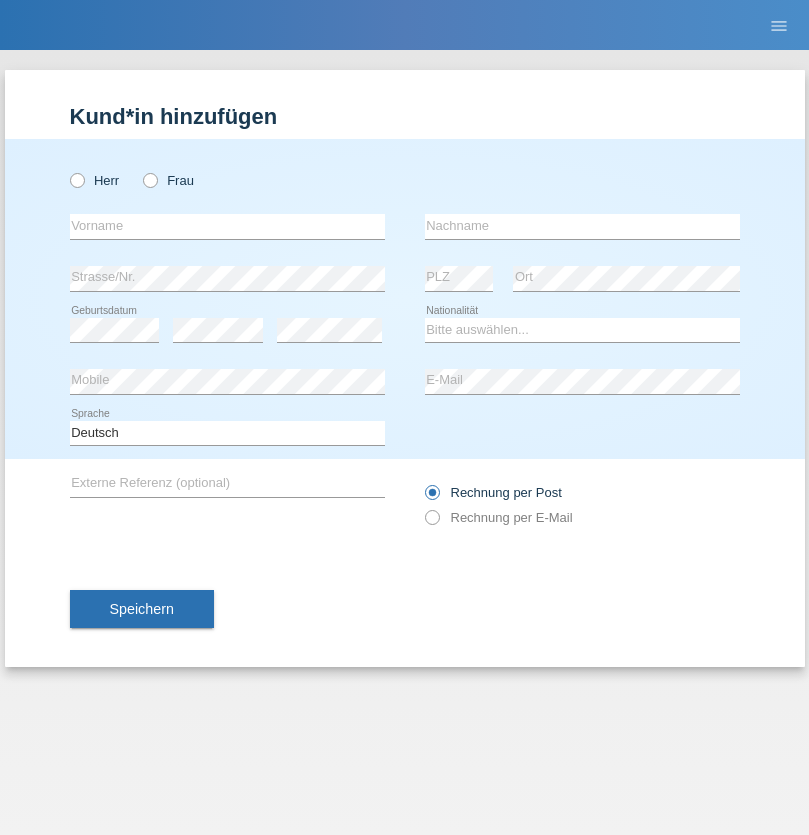 scroll, scrollTop: 0, scrollLeft: 0, axis: both 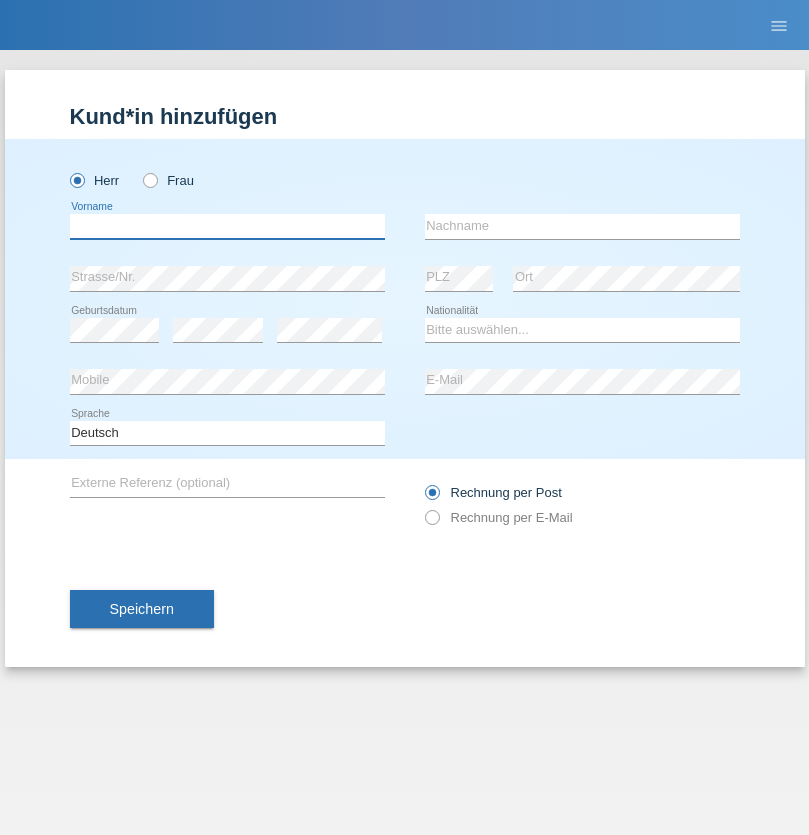 click at bounding box center [227, 226] 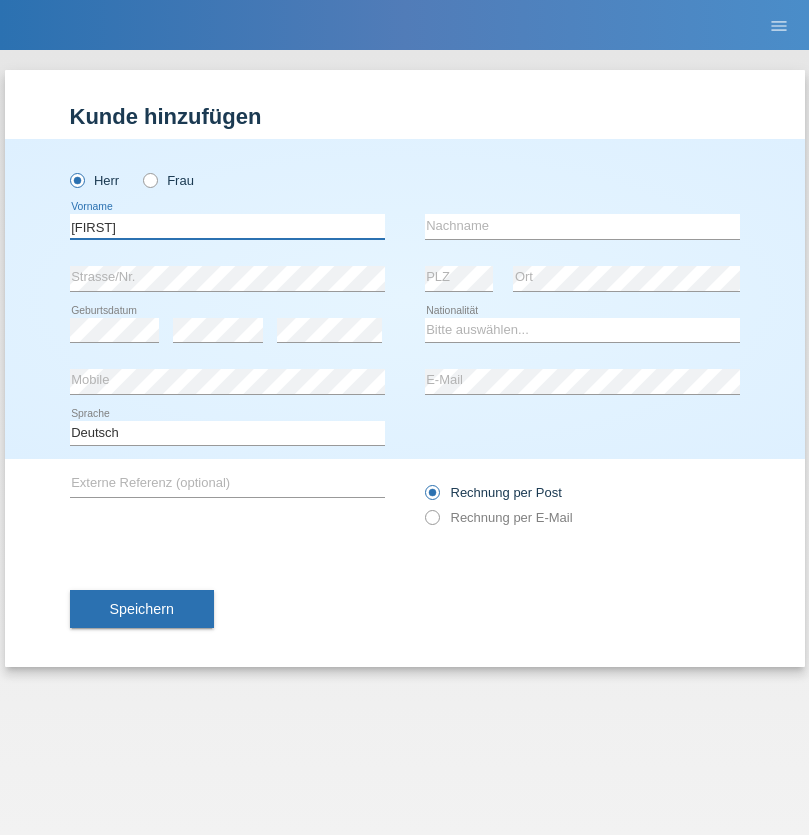 type on "[FIRST]" 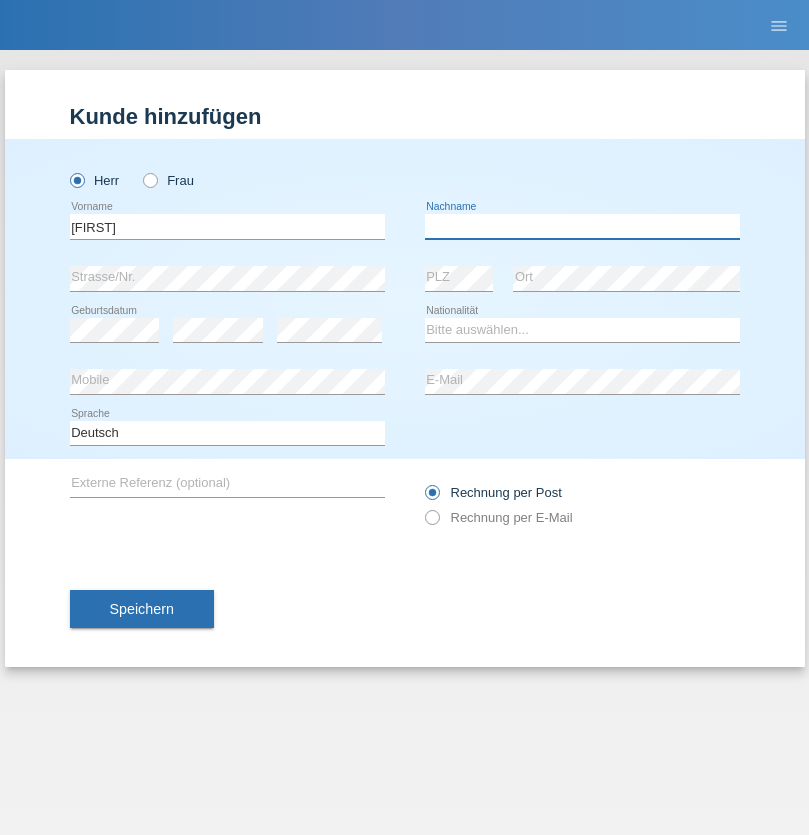 click at bounding box center (582, 226) 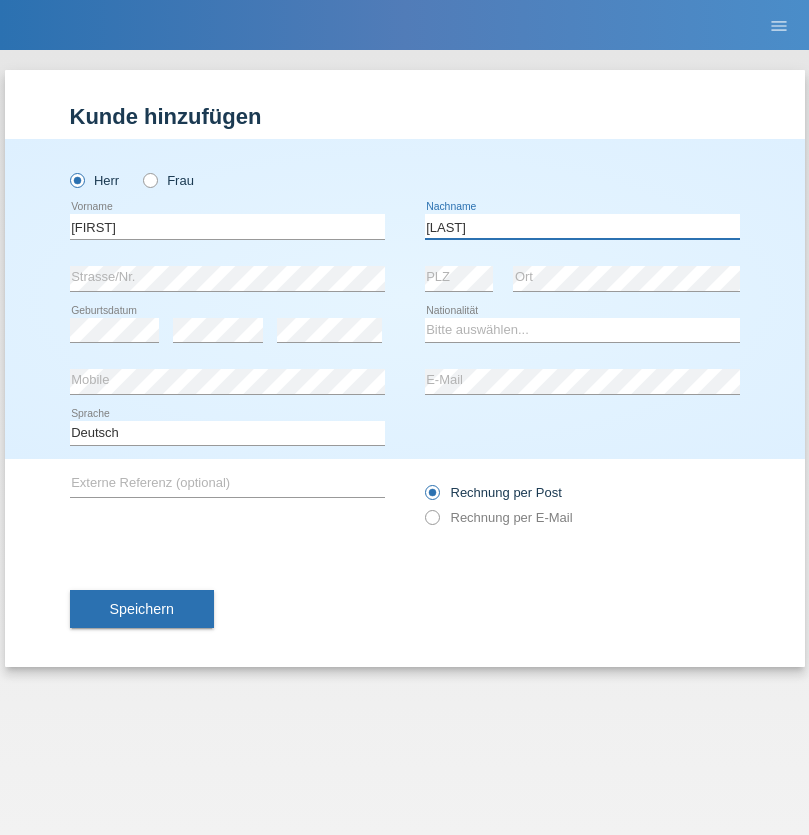 type on "[LAST]" 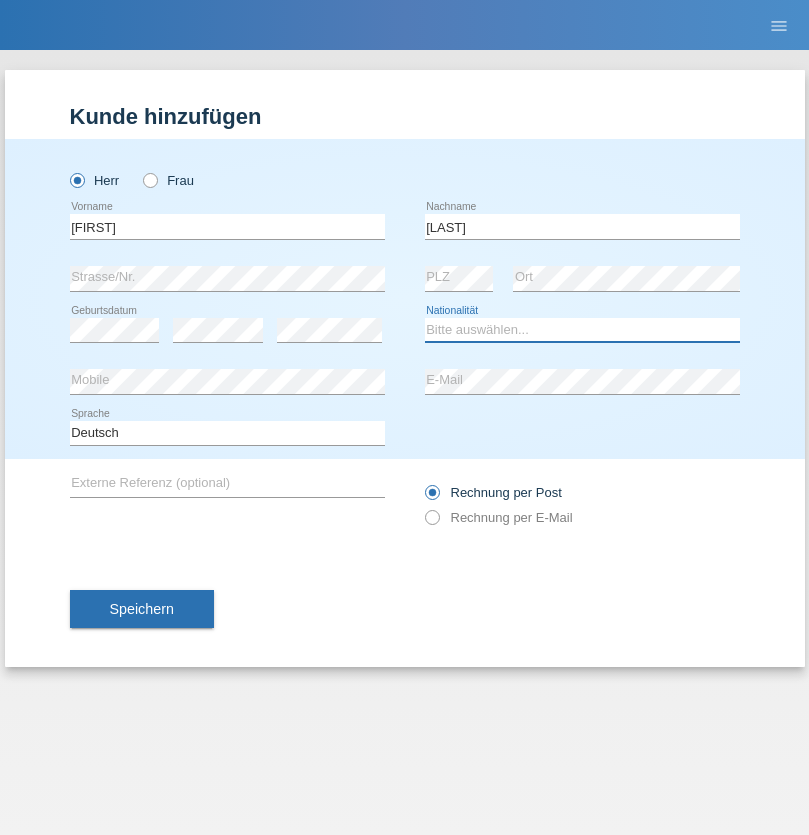 select on "CH" 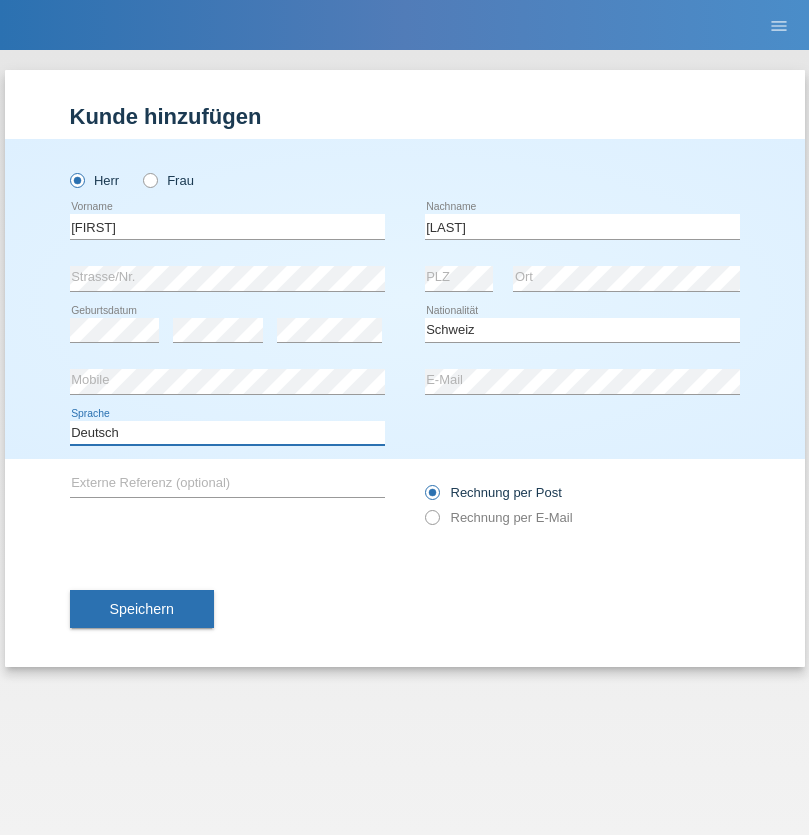 select on "en" 